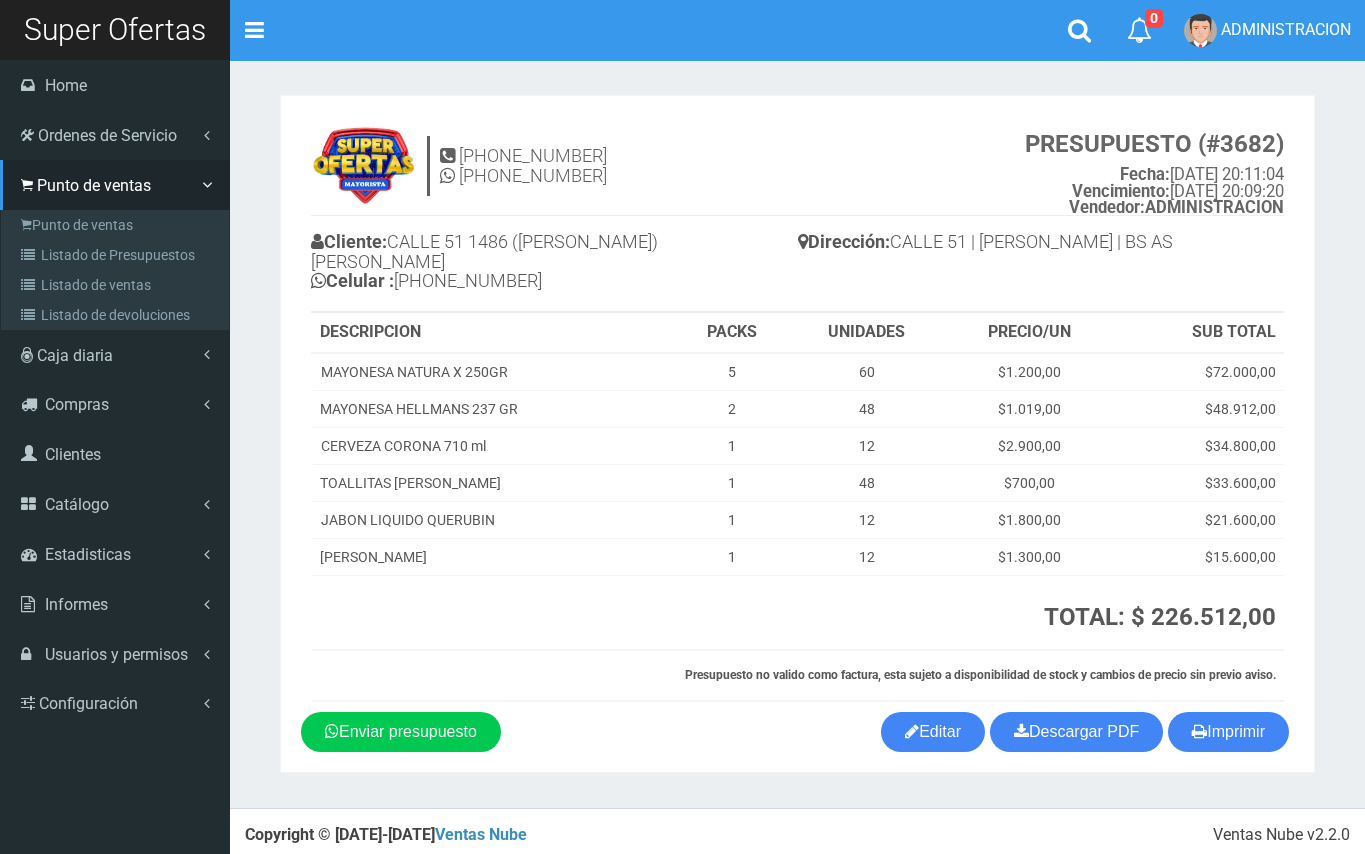scroll, scrollTop: 0, scrollLeft: 0, axis: both 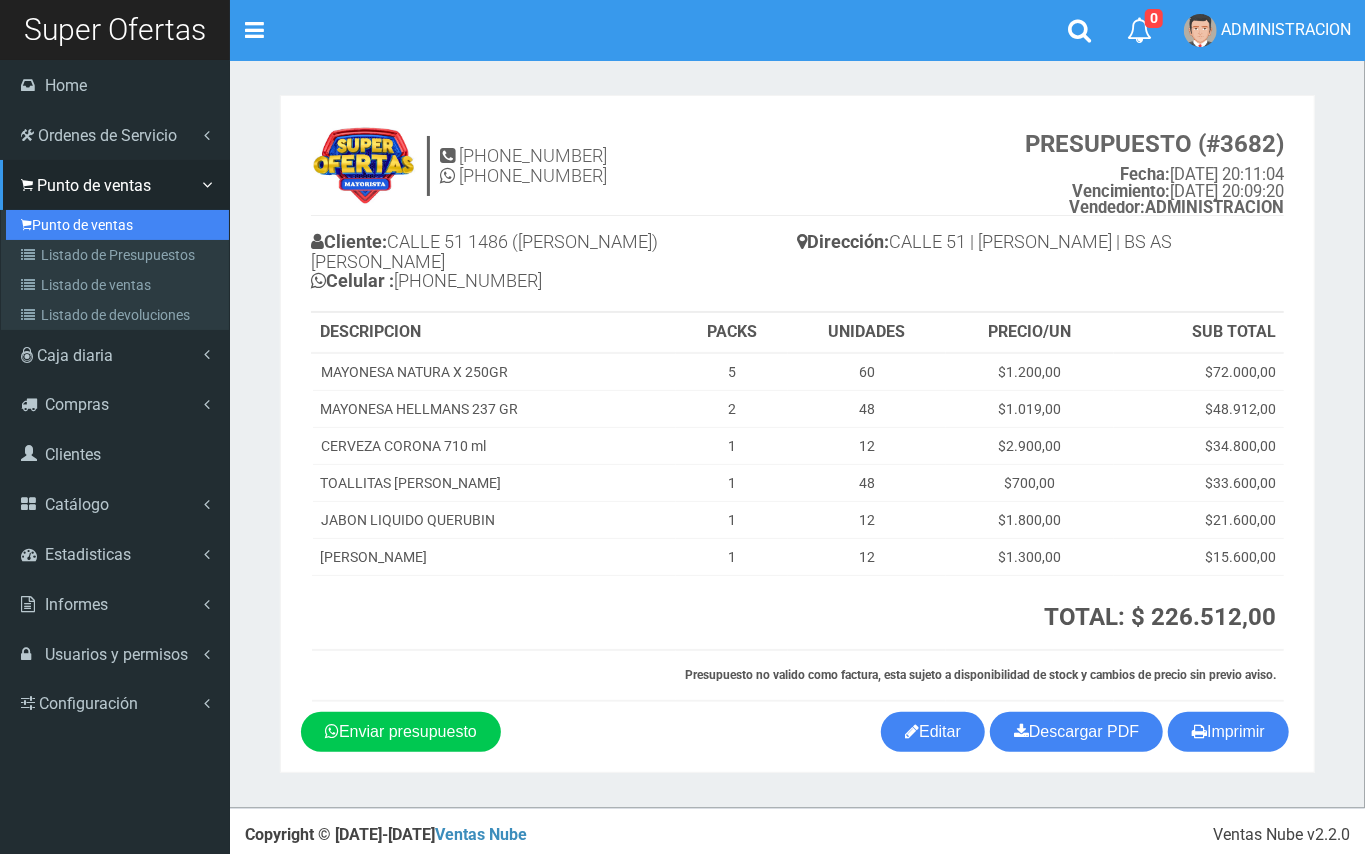 click on "Punto de ventas" at bounding box center [117, 225] 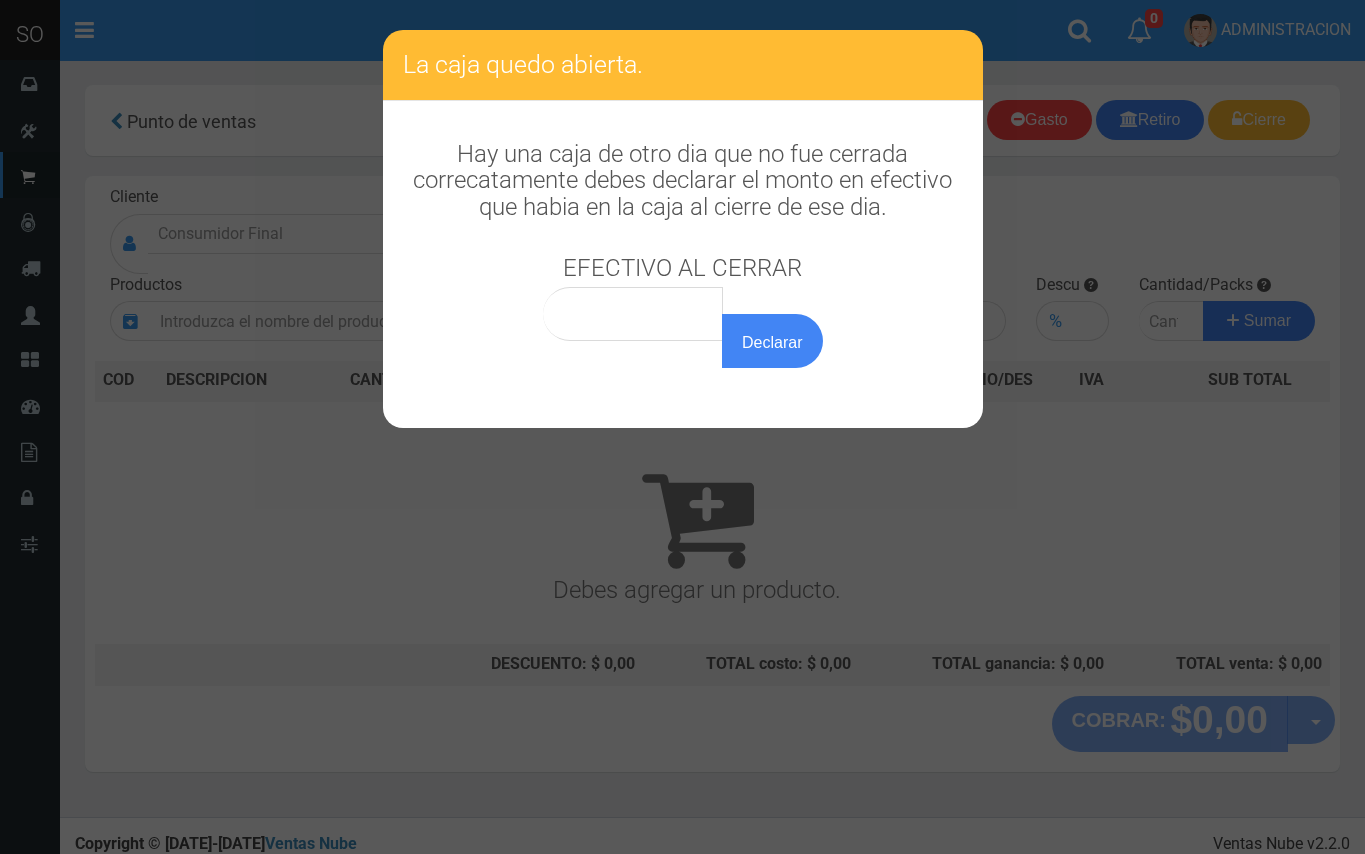 scroll, scrollTop: 0, scrollLeft: 0, axis: both 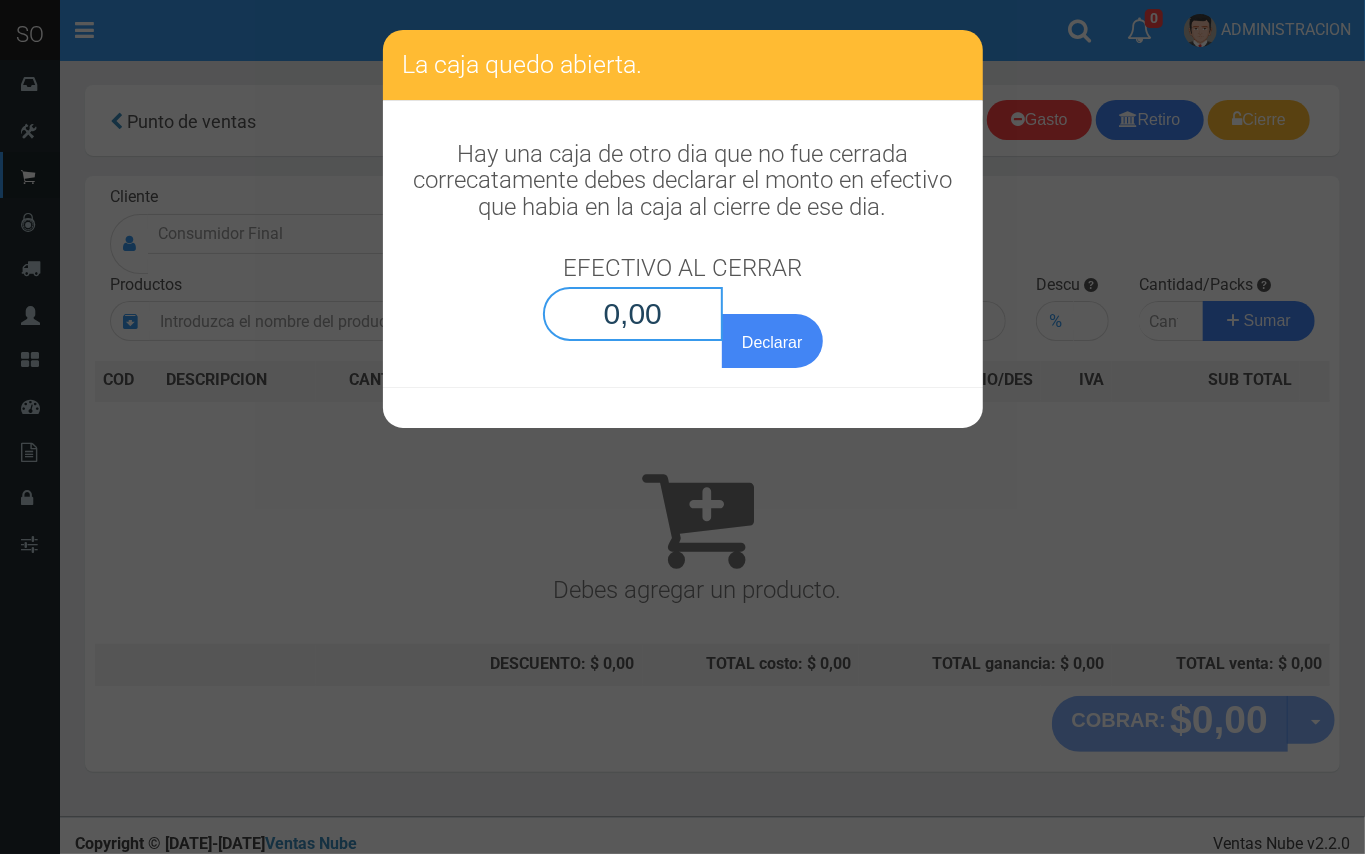 click on "0,00" at bounding box center (633, 314) 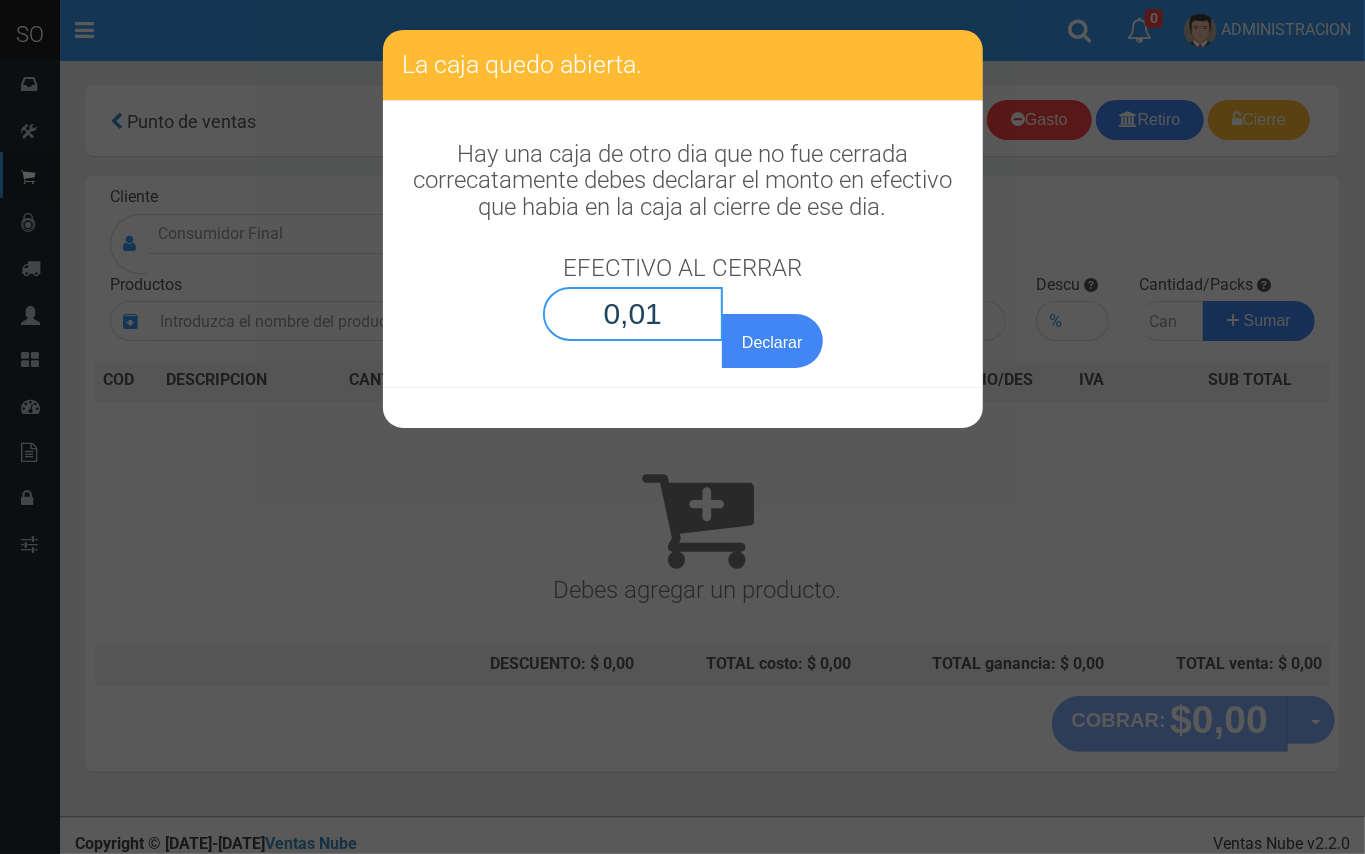 click on "Declarar" at bounding box center (772, 341) 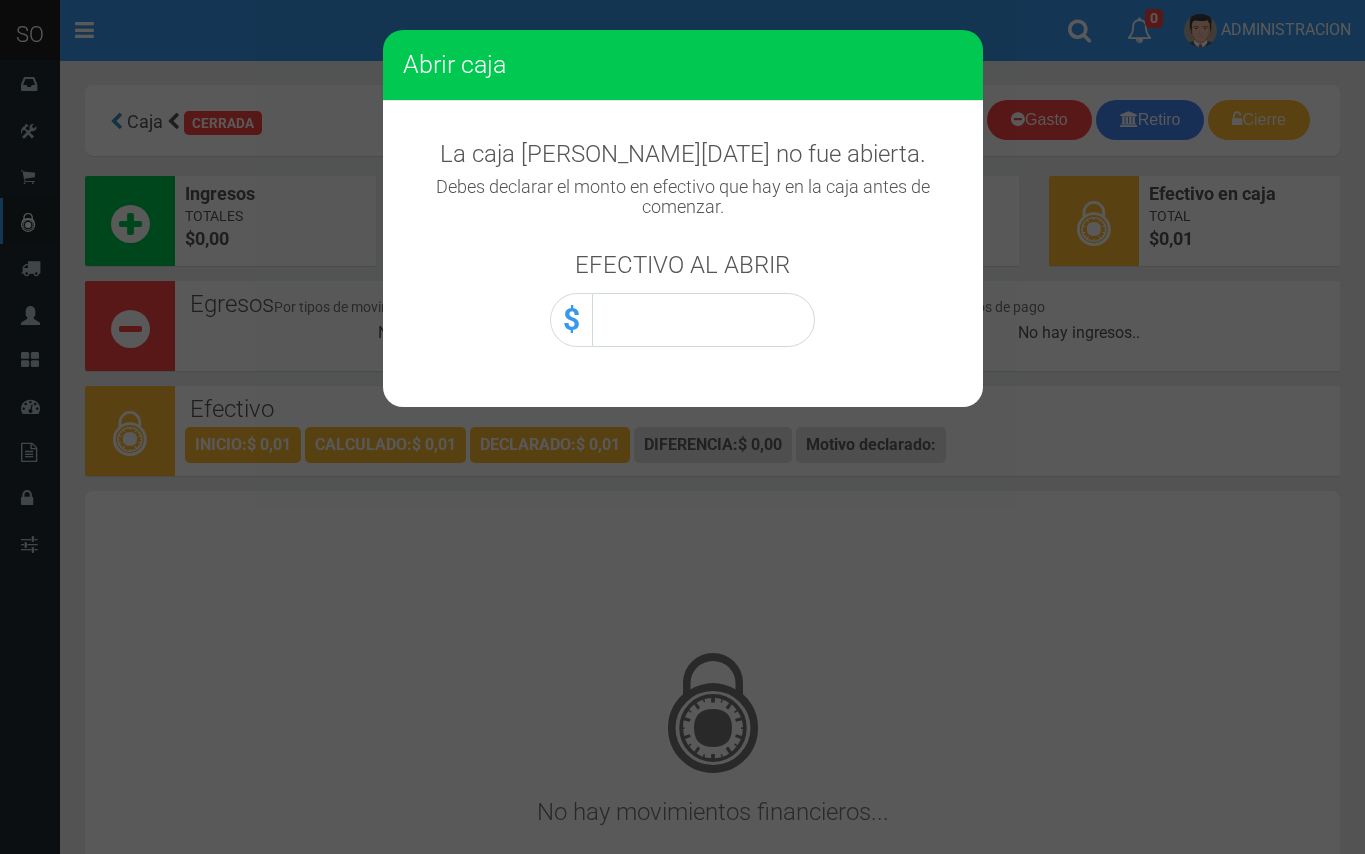 scroll, scrollTop: 0, scrollLeft: 0, axis: both 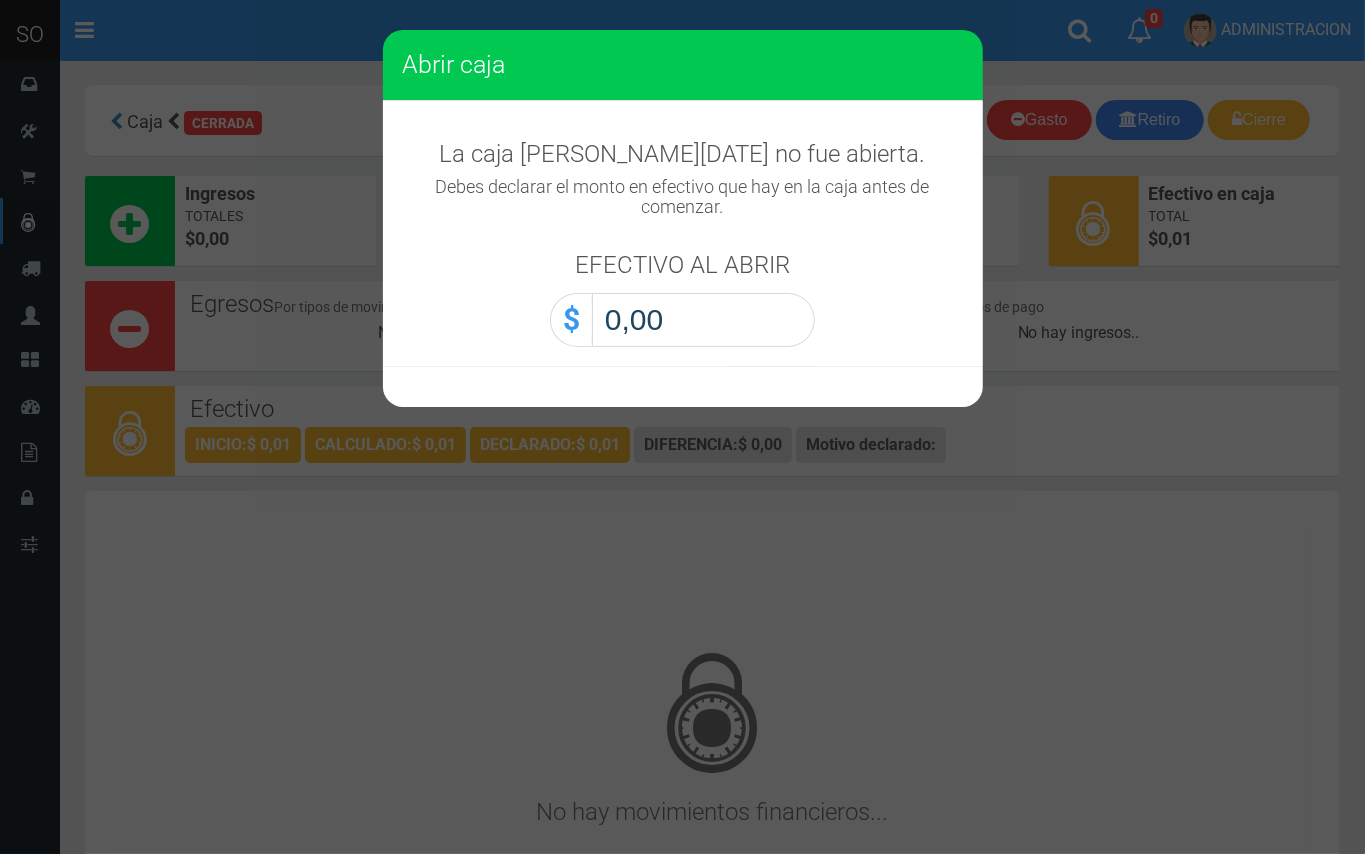 click on "0,00" at bounding box center [703, 320] 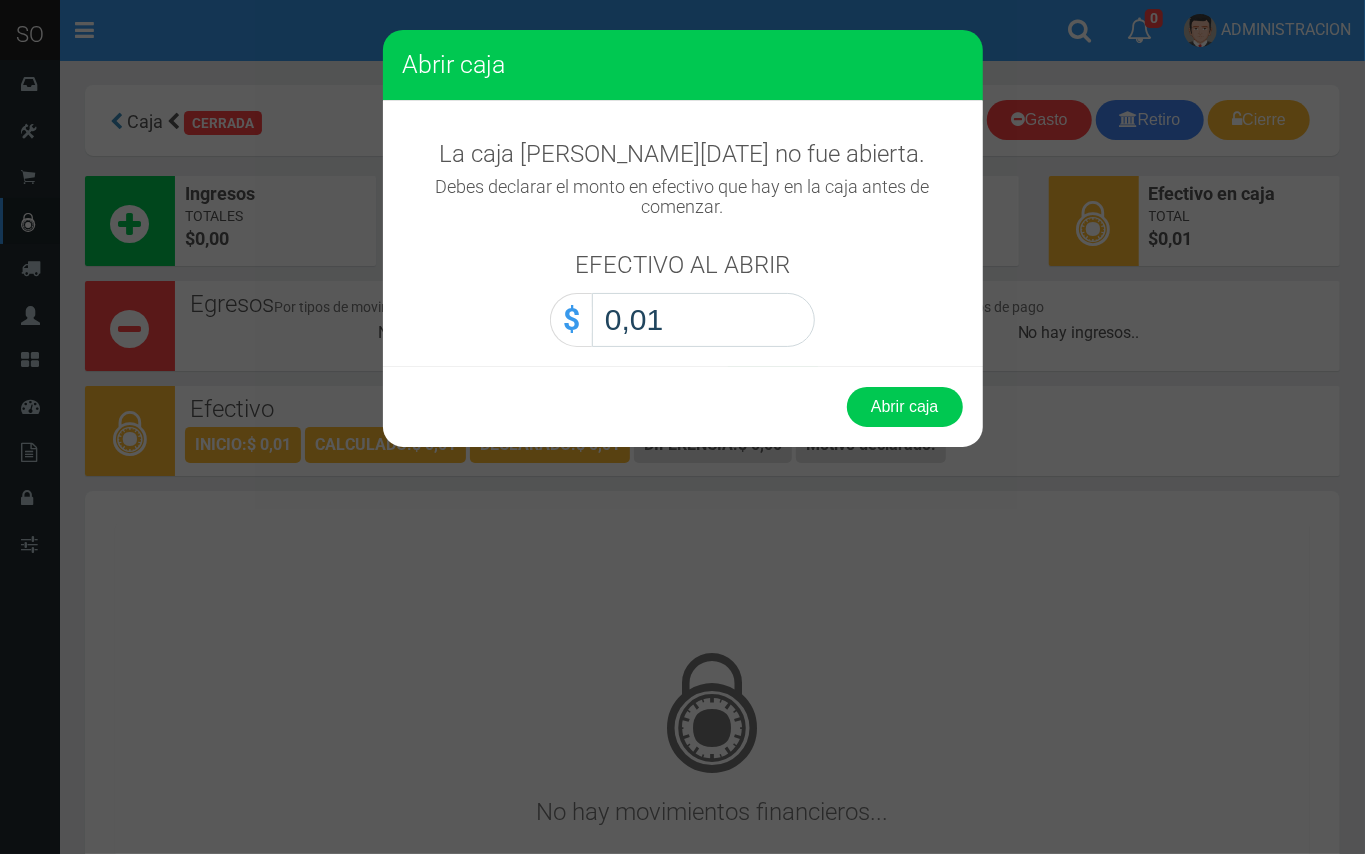 click on "Abrir caja" at bounding box center (905, 407) 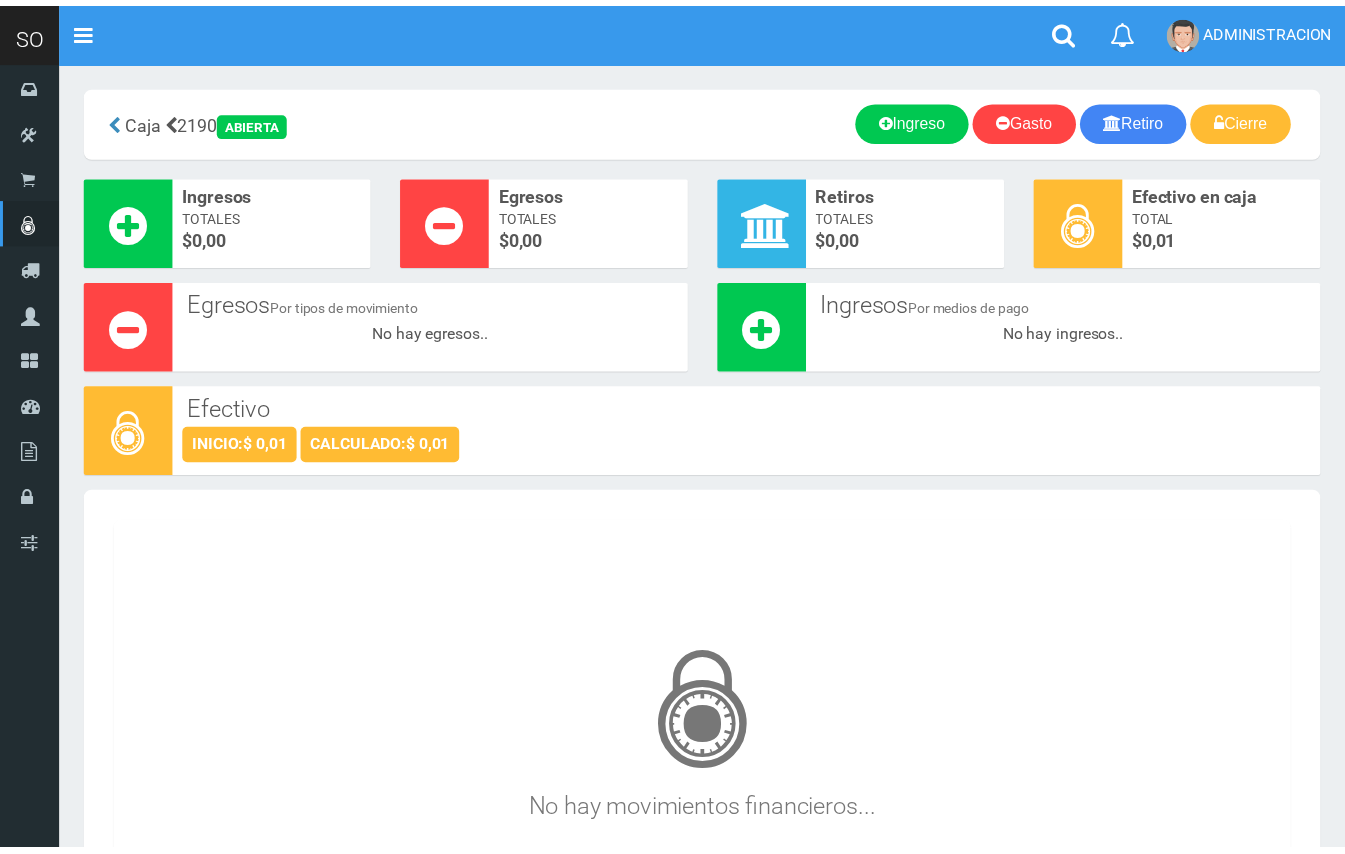 scroll, scrollTop: 0, scrollLeft: 0, axis: both 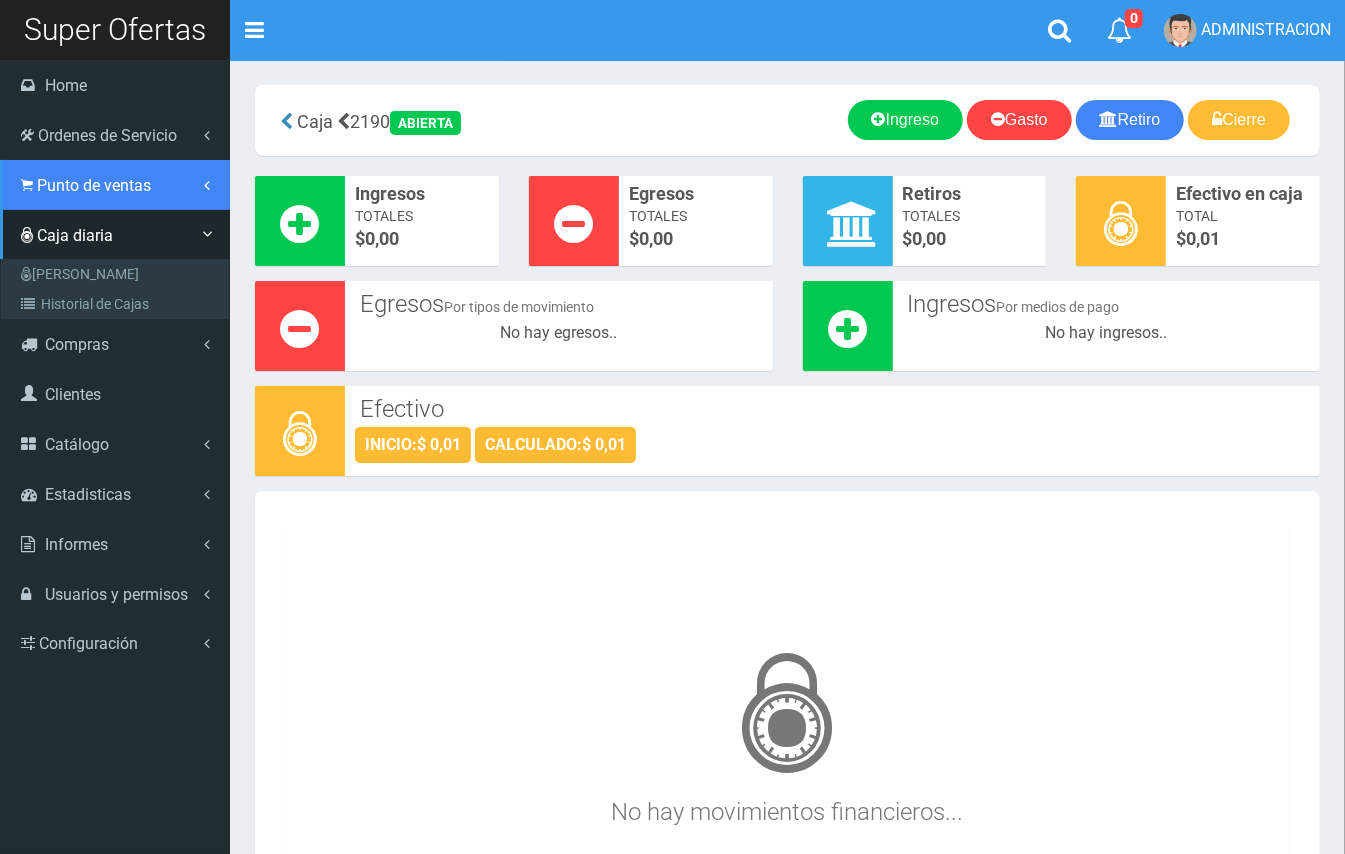 click on "Punto de ventas" at bounding box center [115, 185] 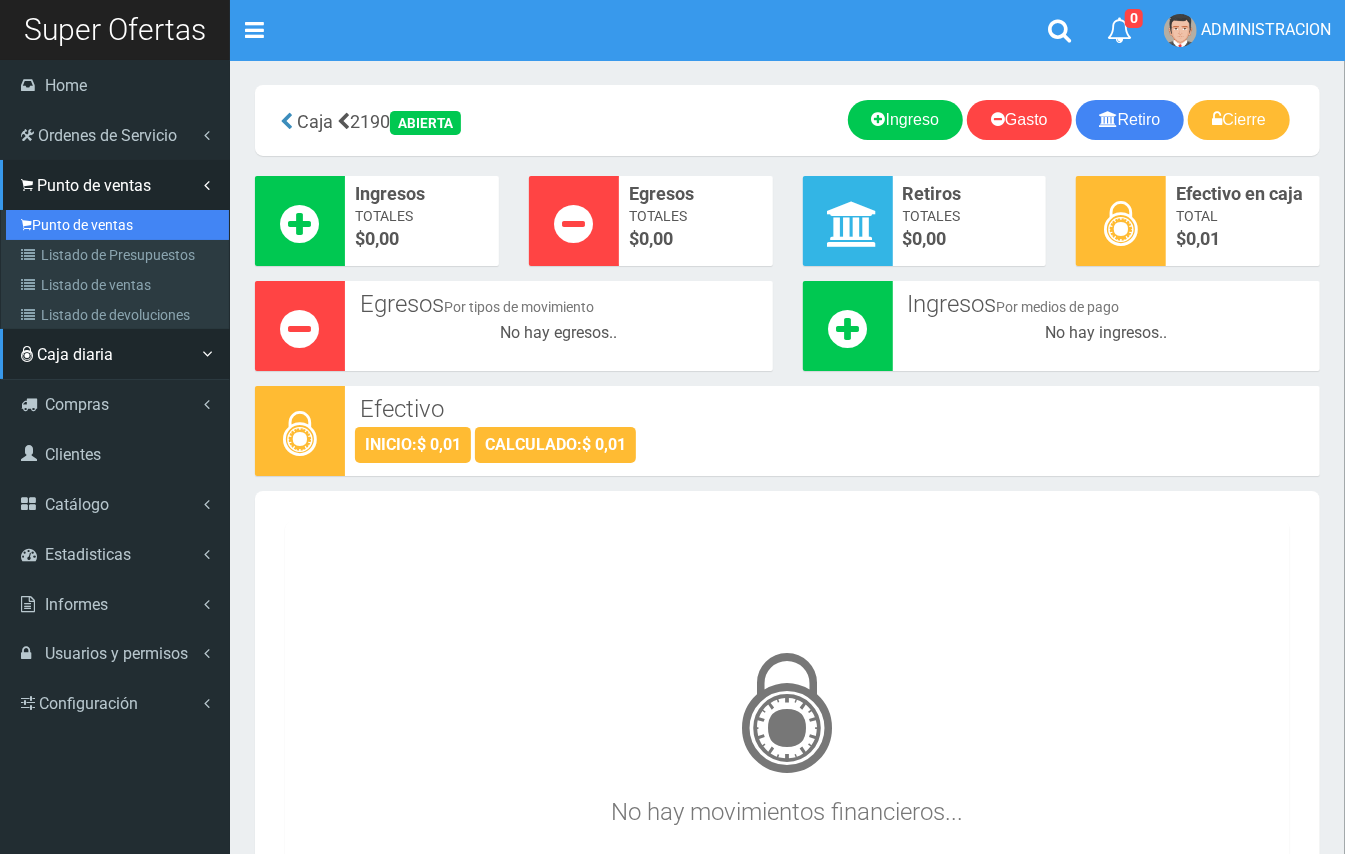 click on "Punto de ventas" at bounding box center (117, 225) 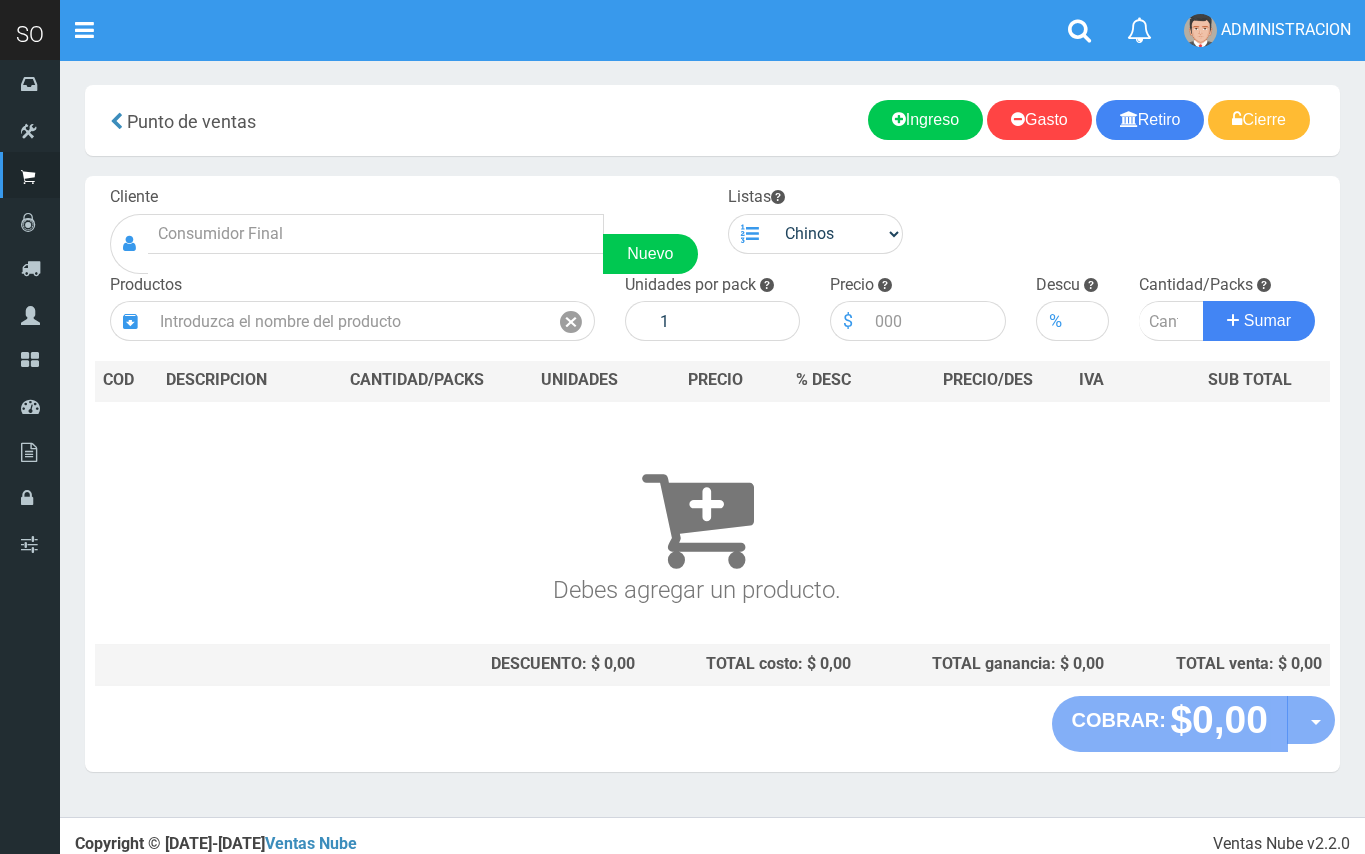 scroll, scrollTop: 0, scrollLeft: 0, axis: both 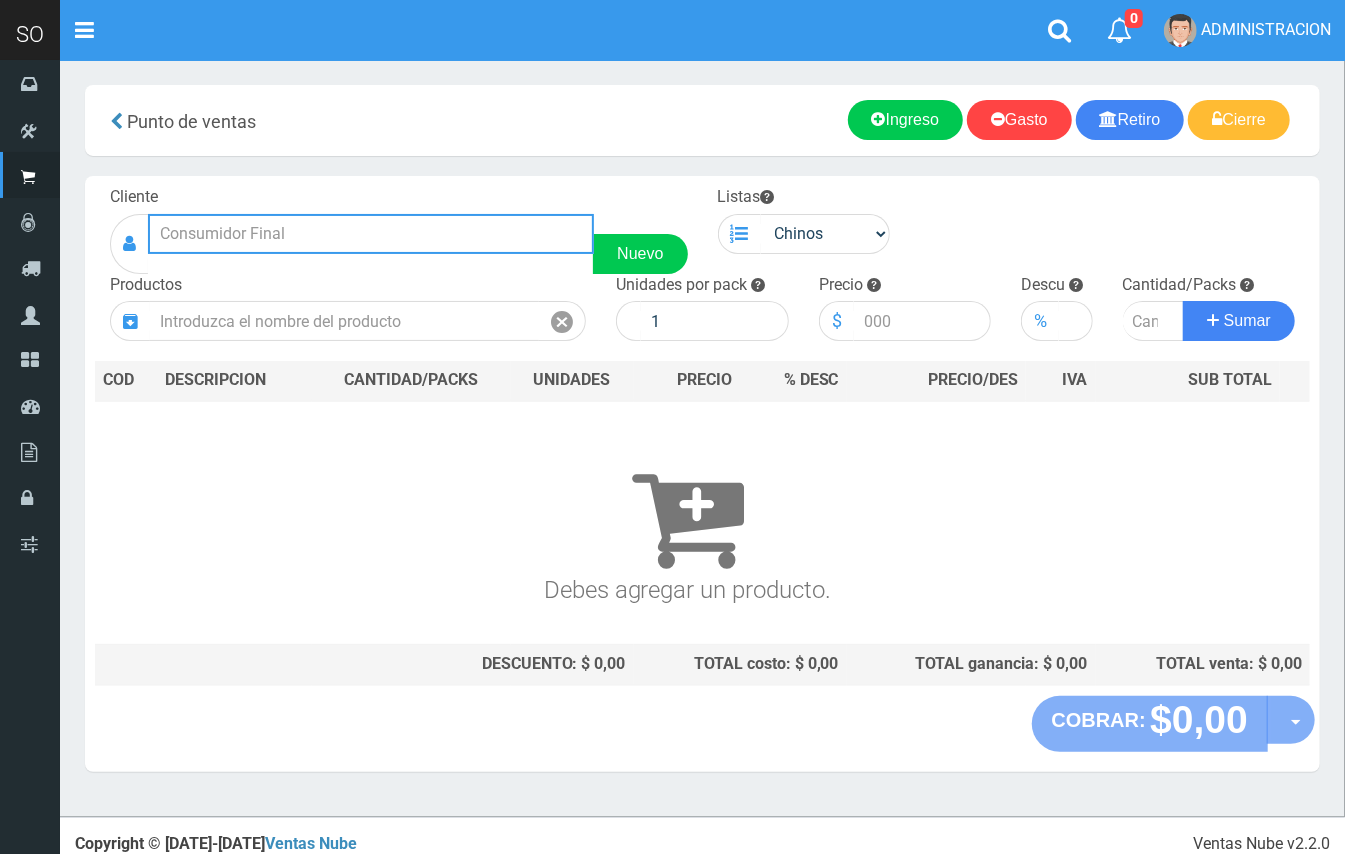 click at bounding box center [371, 234] 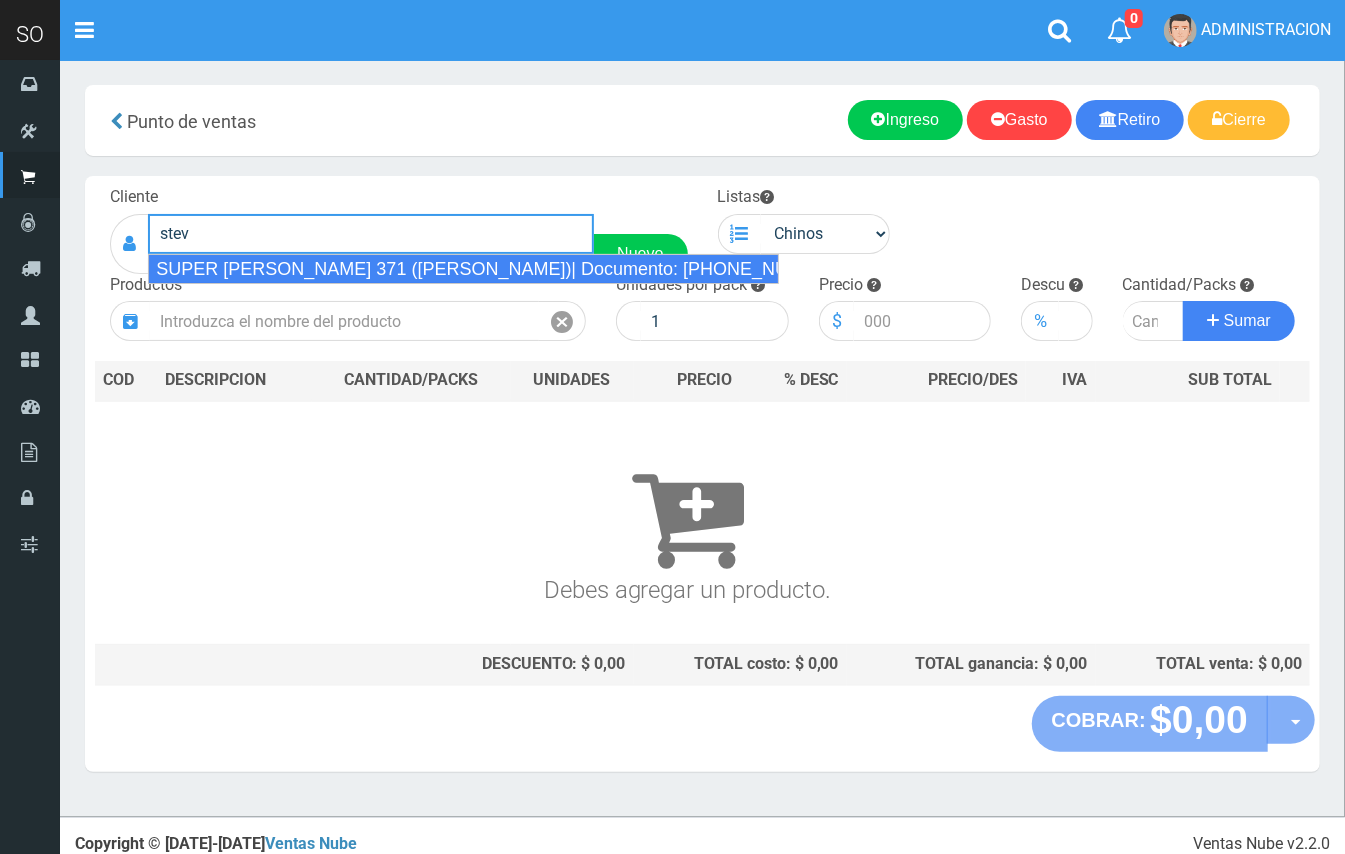click on "SUPER STEVEN SUERO 371 (GILES)| Documento: 554478888 | Teléfono:" at bounding box center (463, 269) 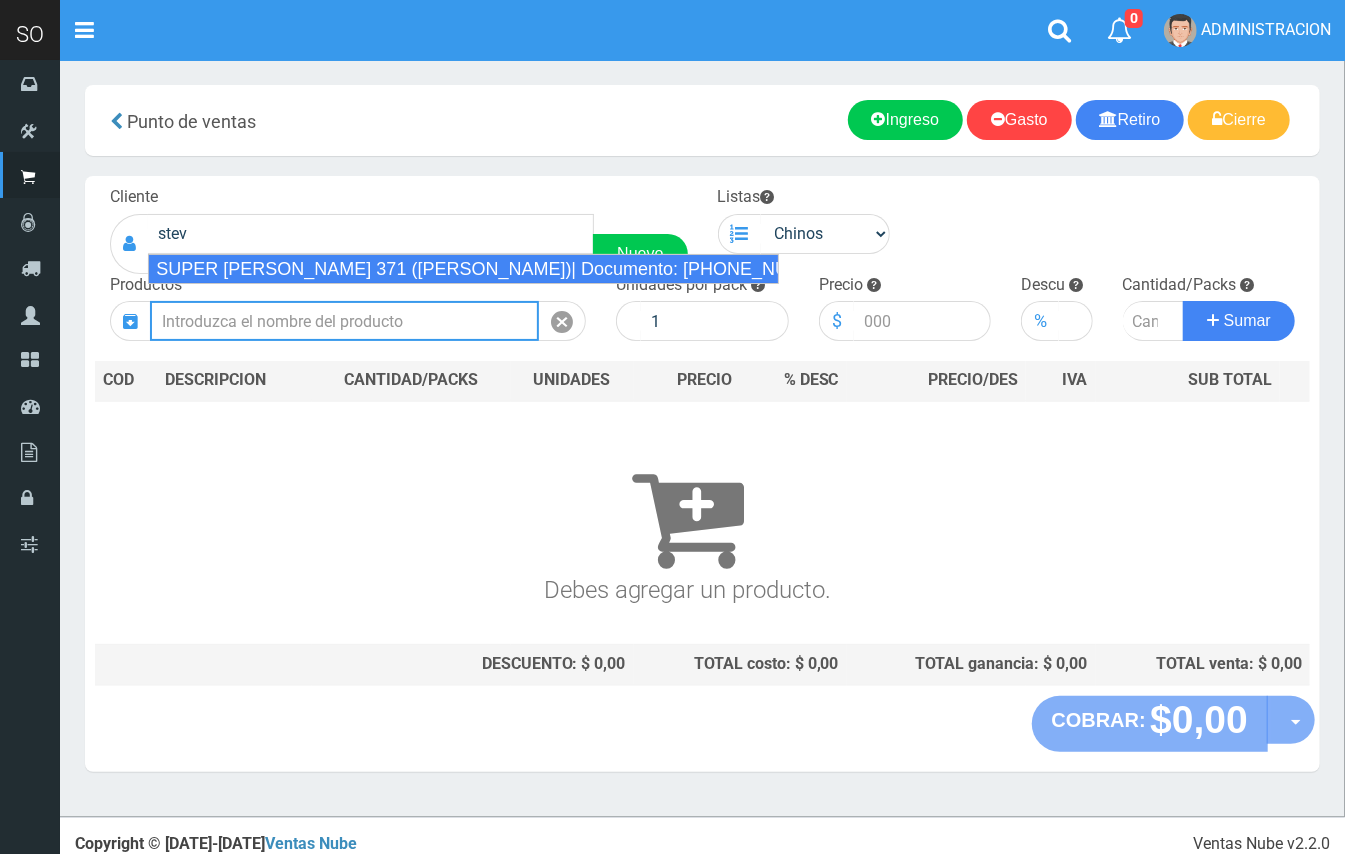 type on "SUPER STEVEN SUERO 371 (GILES)| Documento: 554478888 | Teléfono:" 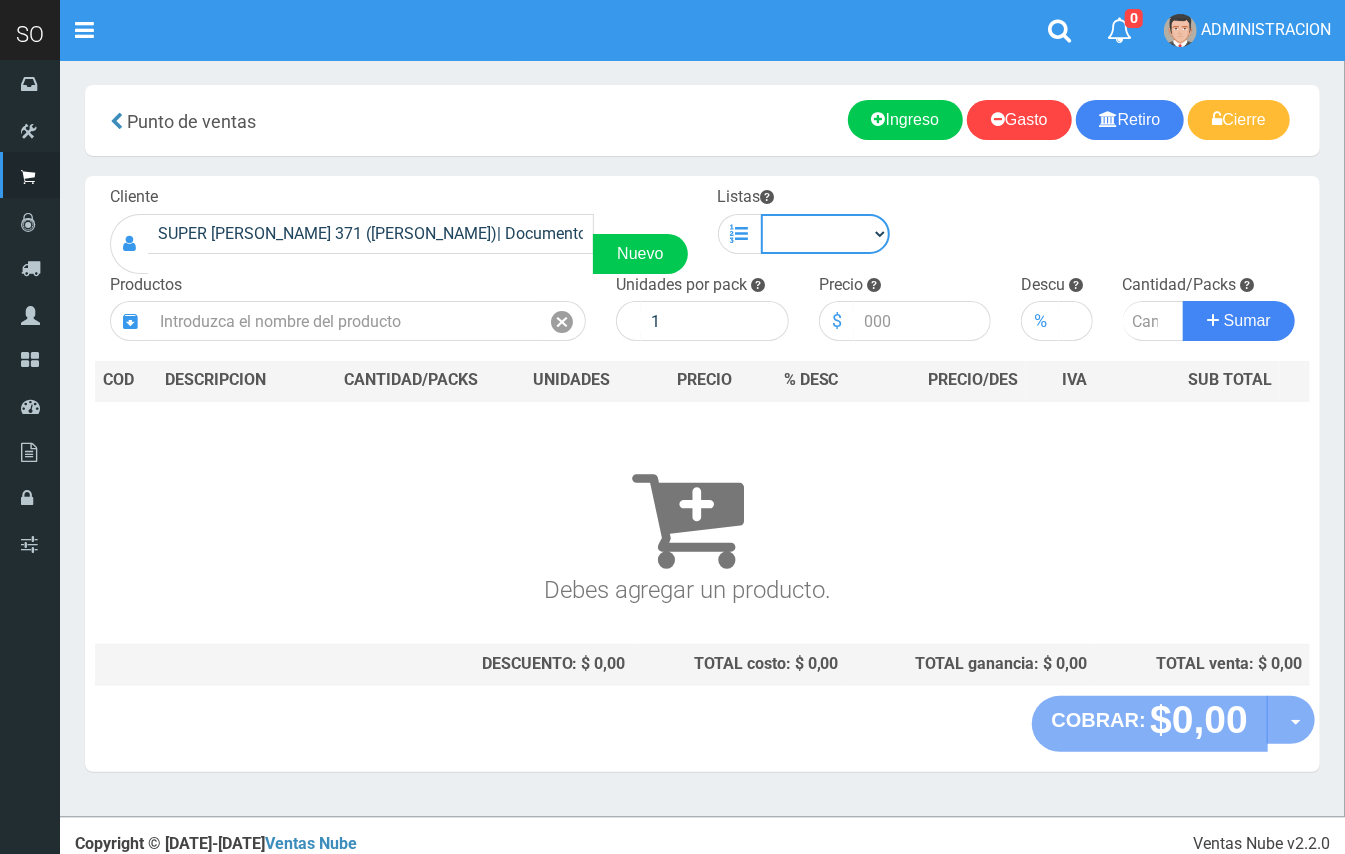 click on "Chinos
.
." at bounding box center [826, 234] 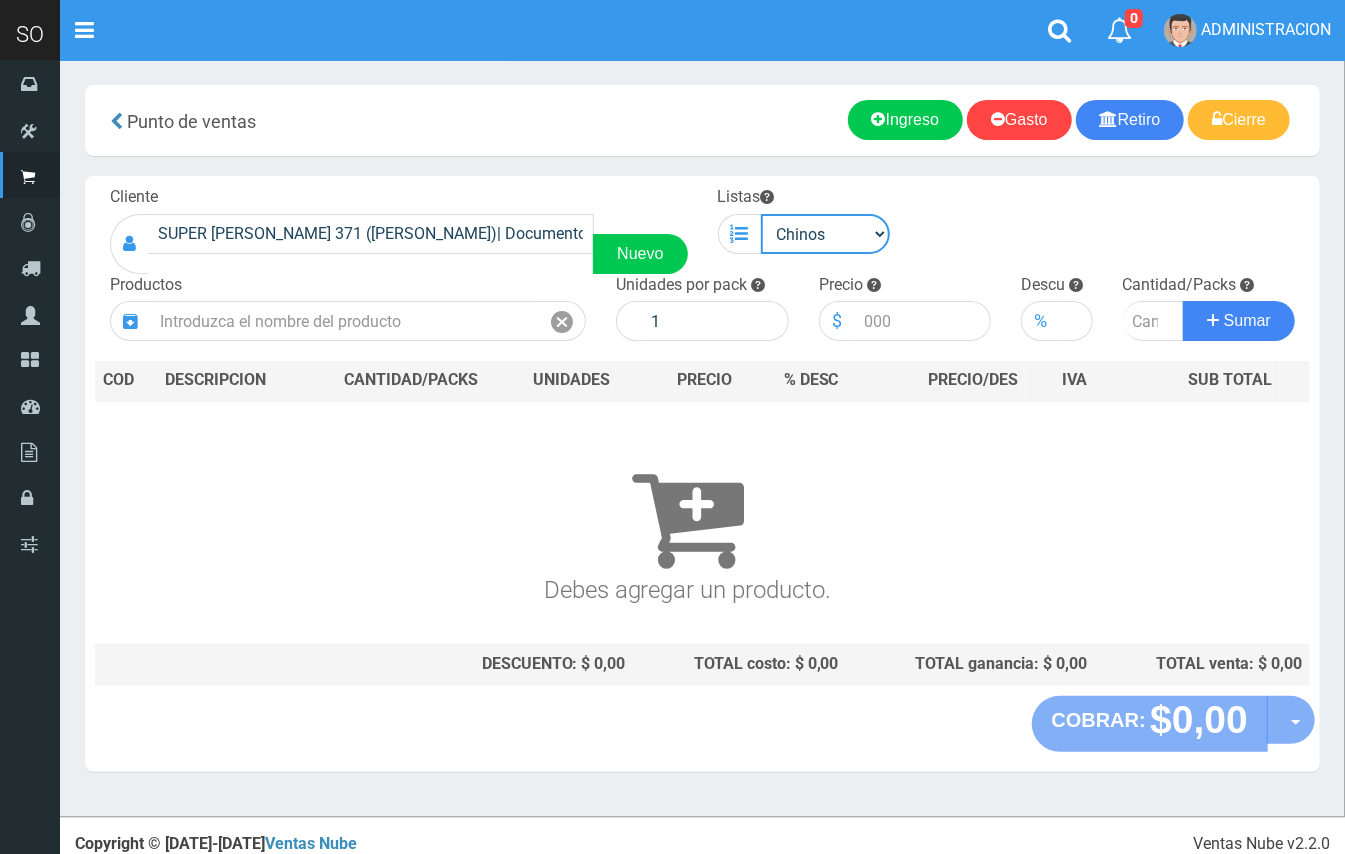click on "Chinos
.
." at bounding box center (826, 234) 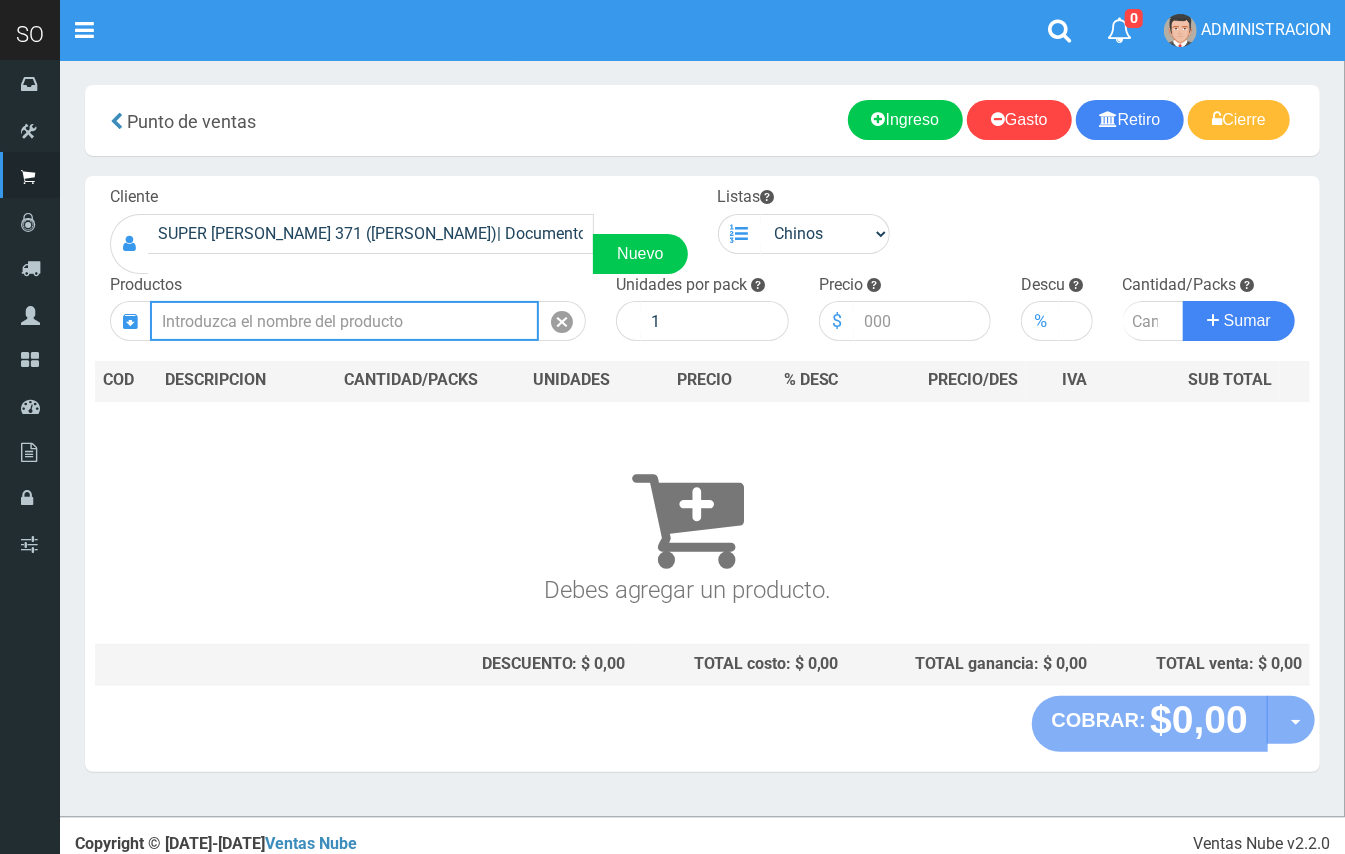 drag, startPoint x: 376, startPoint y: 313, endPoint x: 289, endPoint y: 22, distance: 303.72684 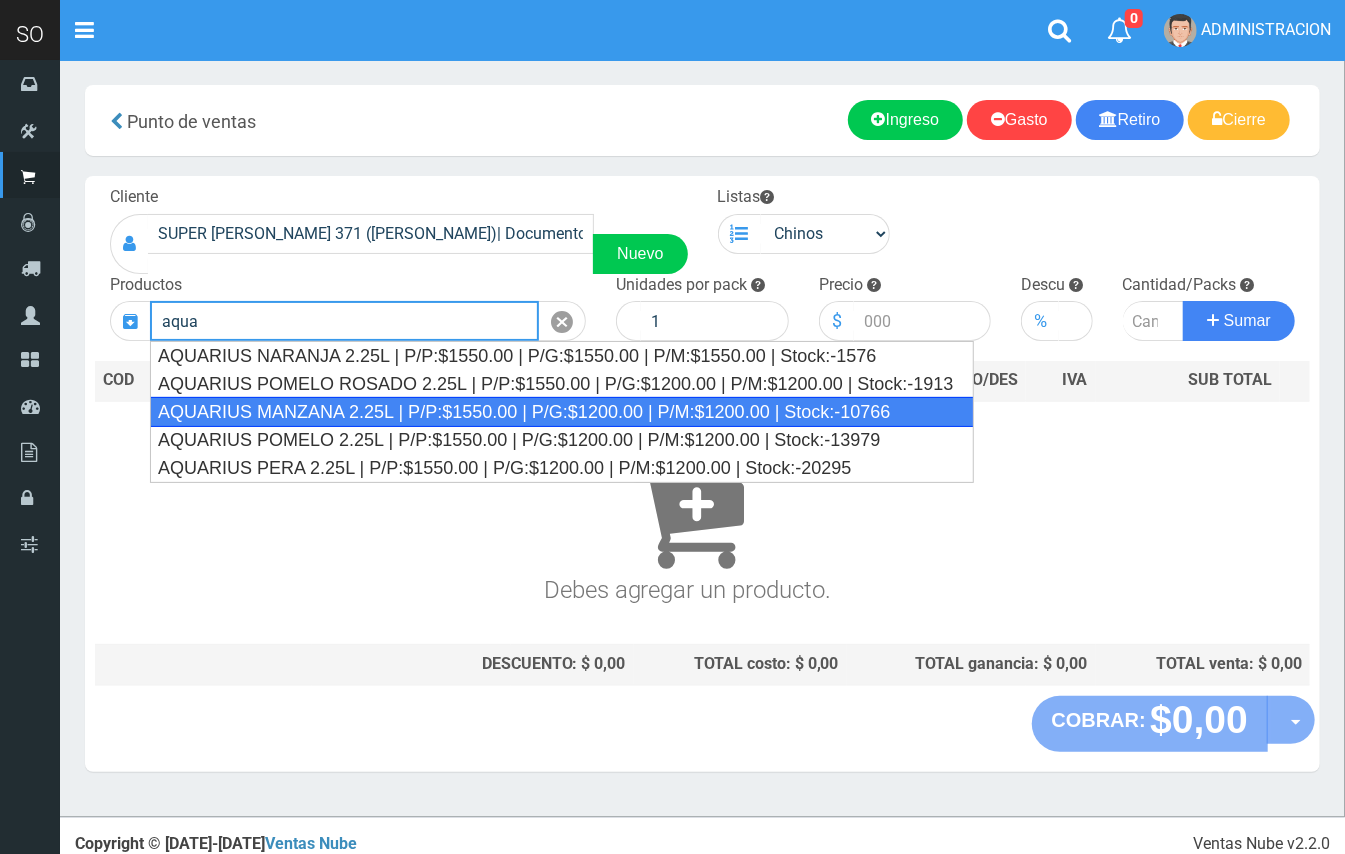 click on "AQUARIUS MANZANA 2.25L | P/P:$1550.00 | P/G:$1200.00 | P/M:$1200.00 | Stock:-10766" at bounding box center [562, 412] 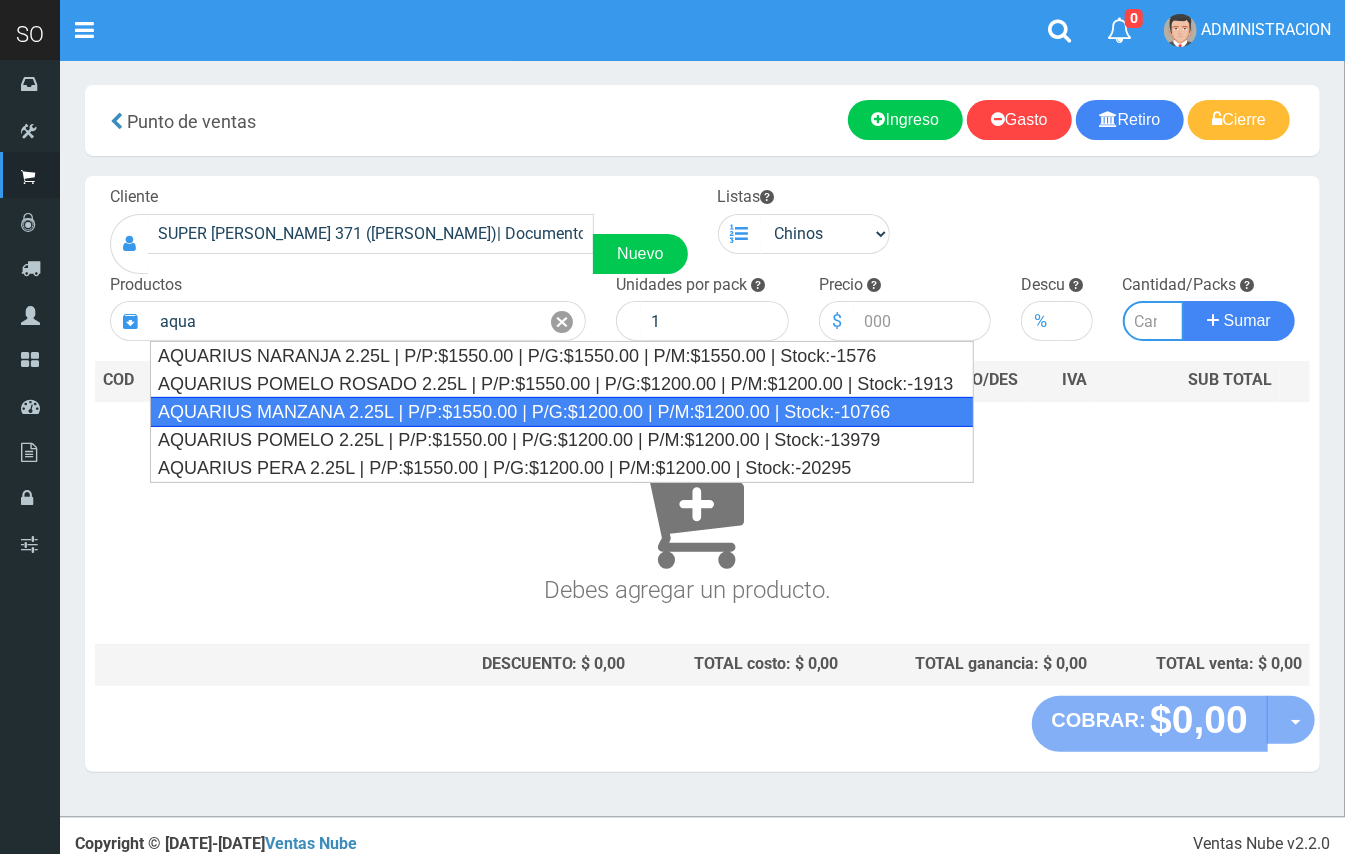 type on "AQUARIUS MANZANA 2.25L | P/P:$1550.00 | P/G:$1200.00 | P/M:$1200.00 | Stock:-10766" 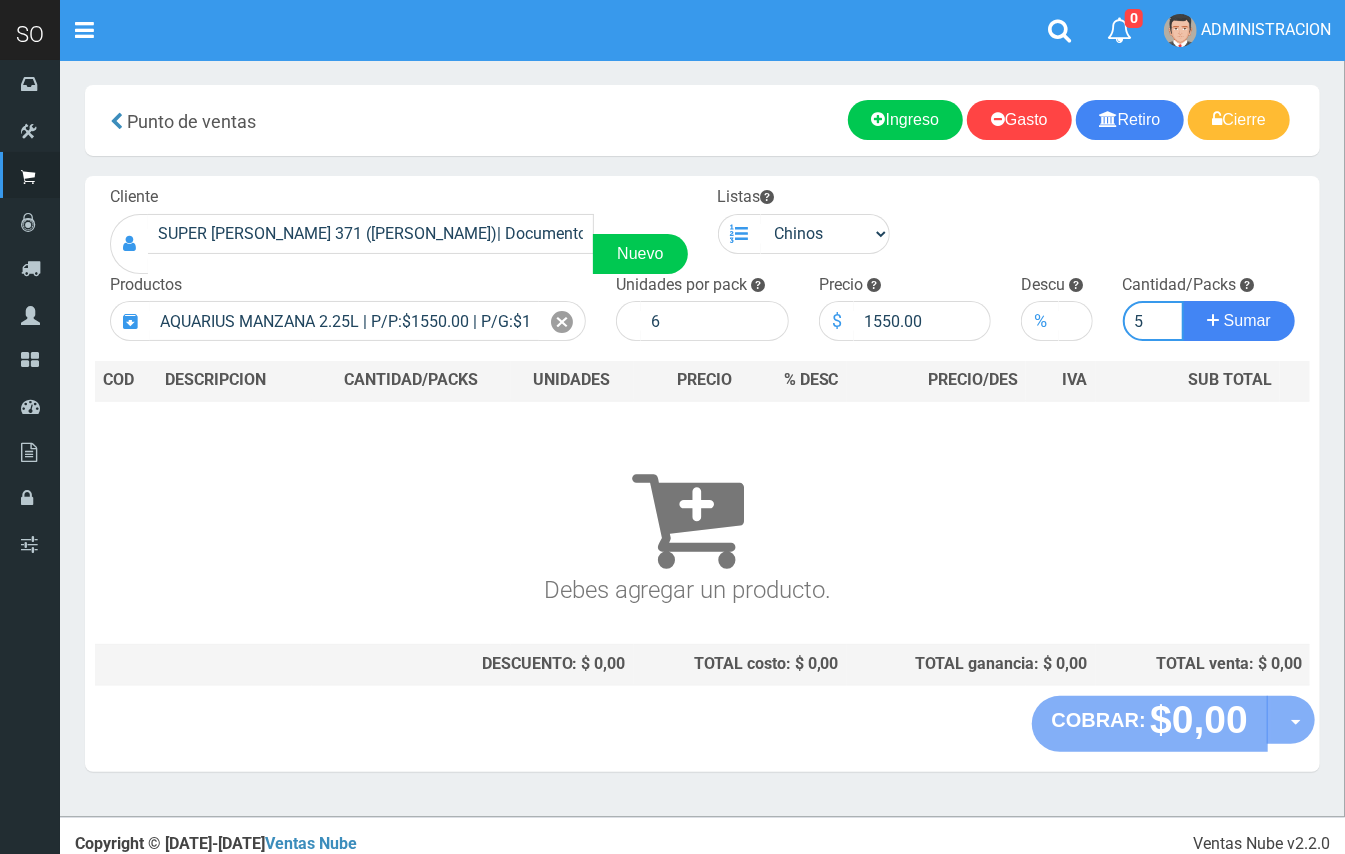 type on "5" 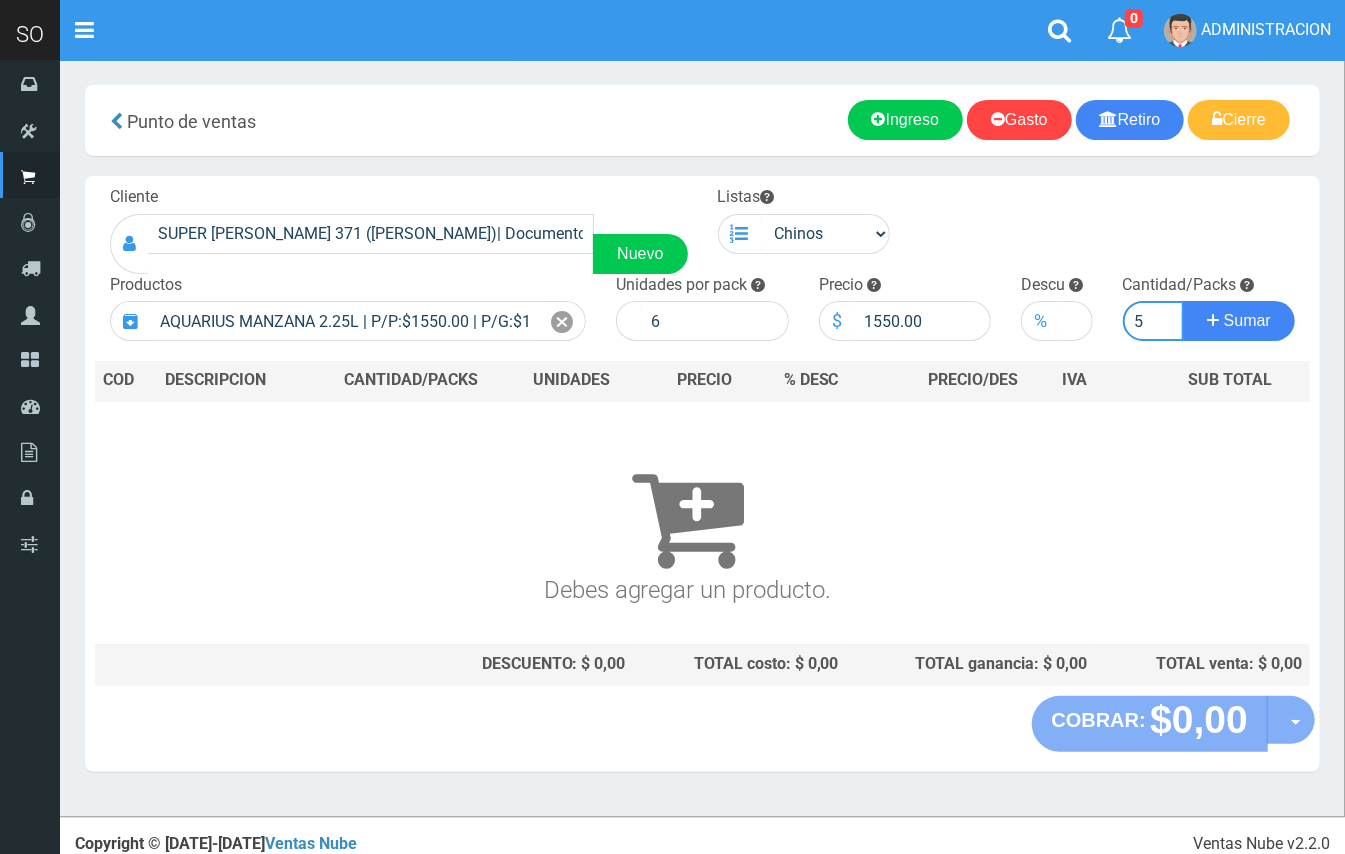 click on "Sumar" at bounding box center [1239, 321] 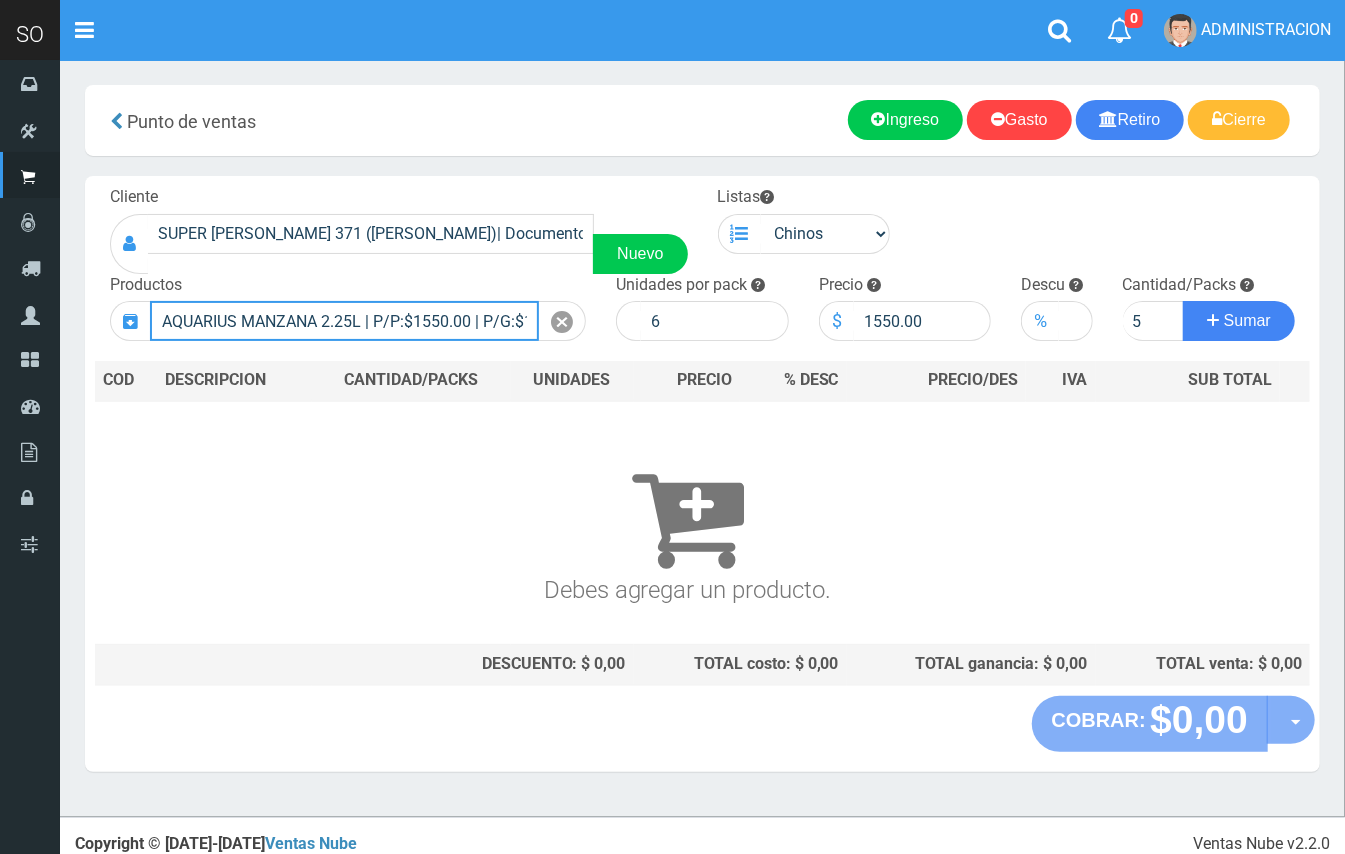 type 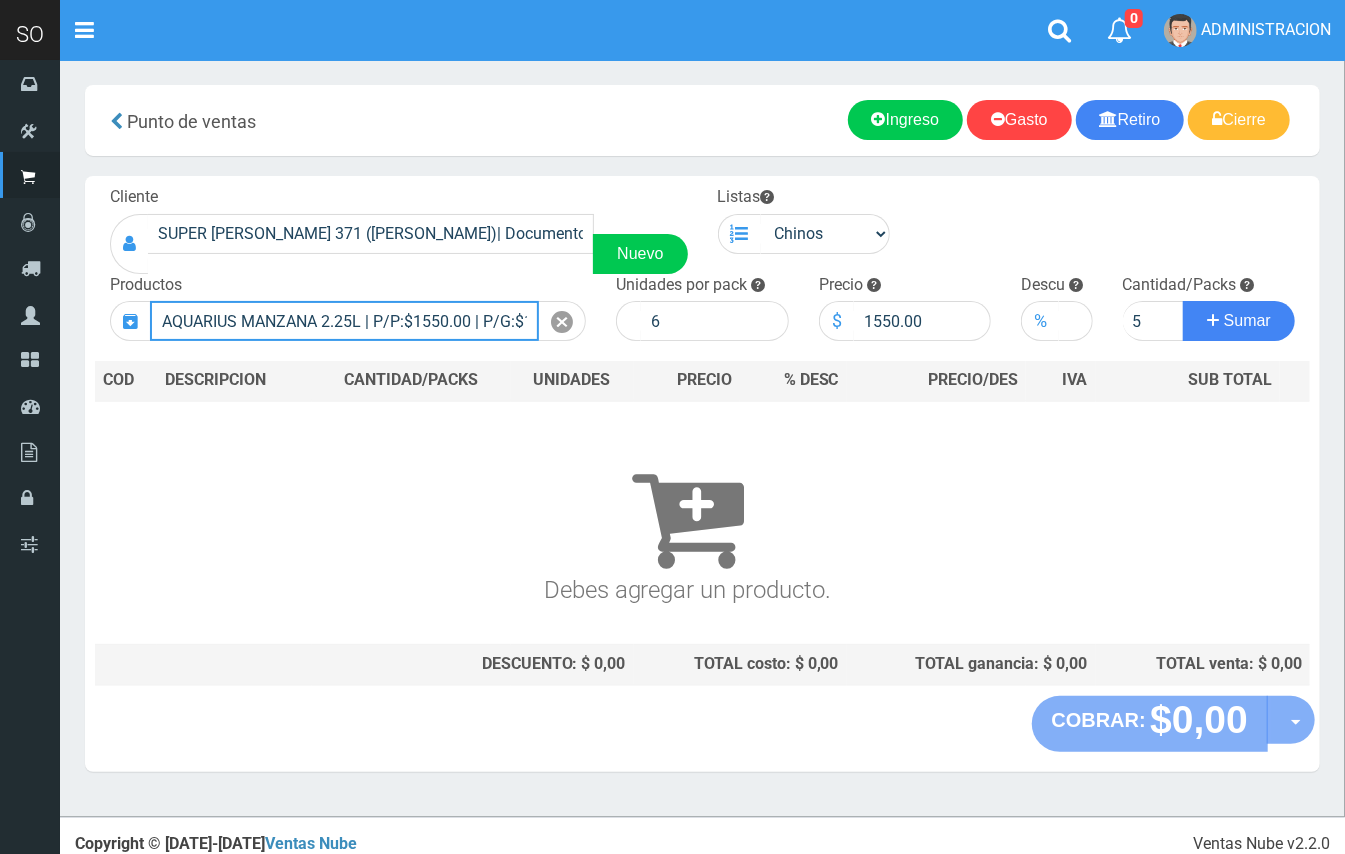 type 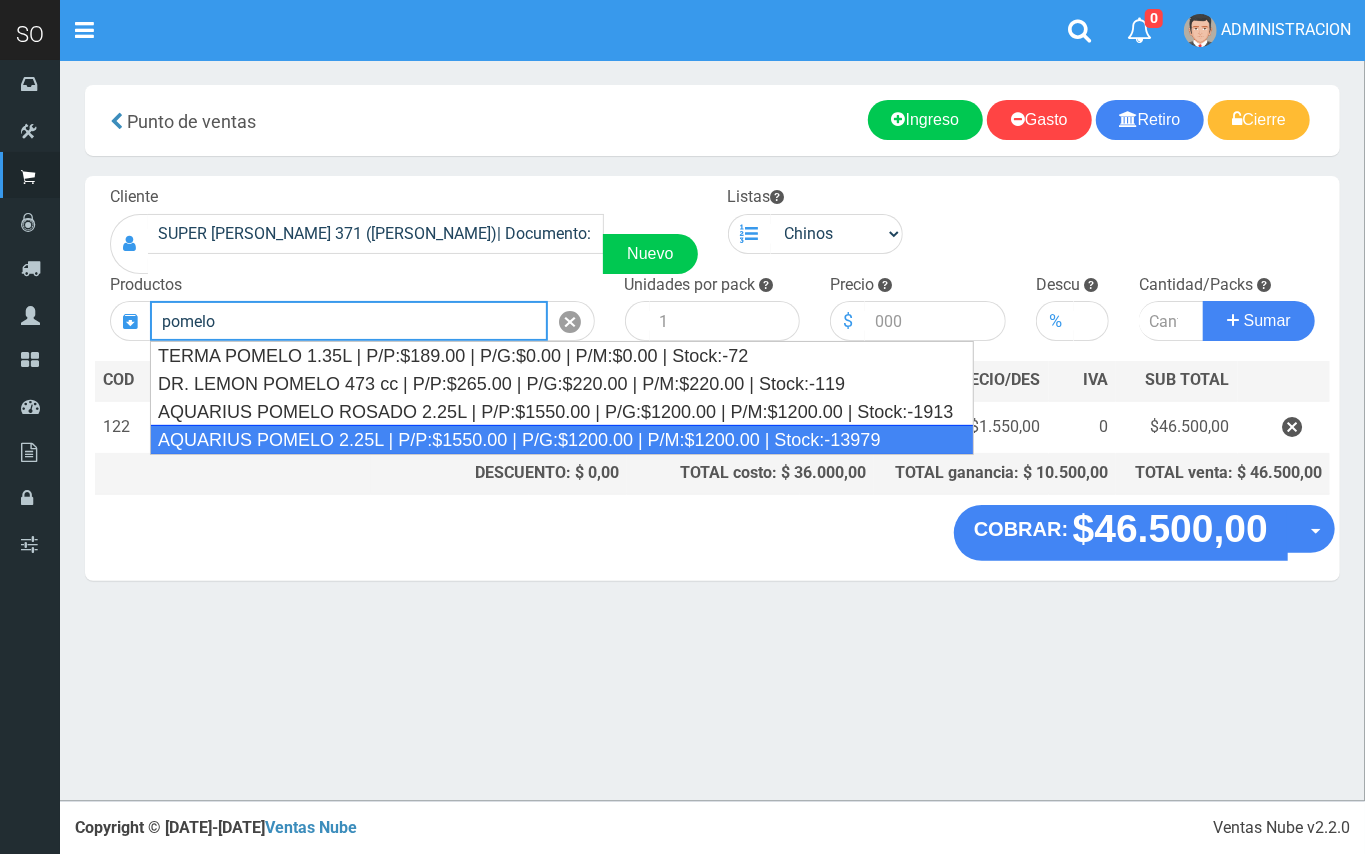 click on "AQUARIUS POMELO 2.25L | P/P:$1550.00 | P/G:$1200.00 | P/M:$1200.00 | Stock:-13979" at bounding box center [562, 440] 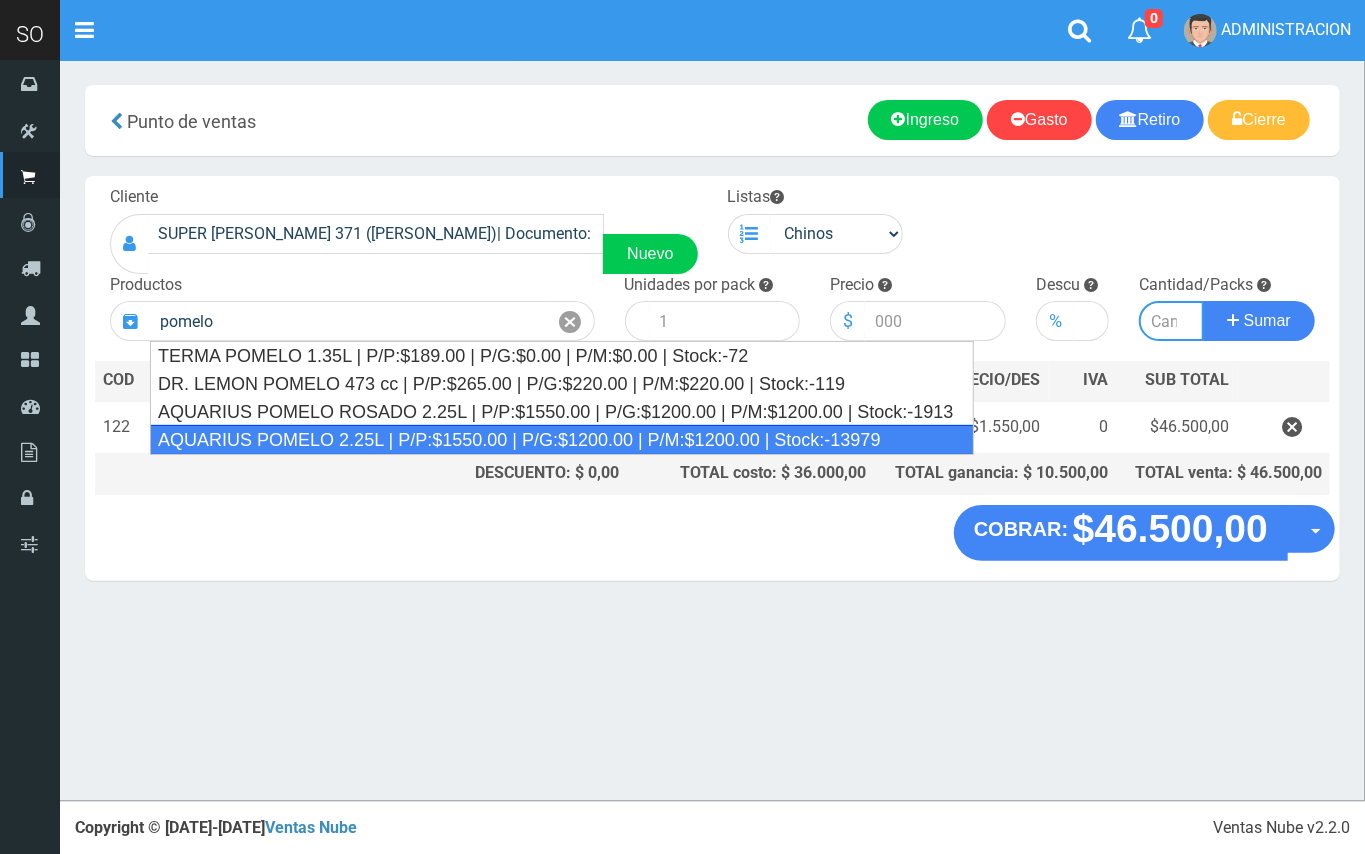 type on "AQUARIUS POMELO 2.25L | P/P:$1550.00 | P/G:$1200.00 | P/M:$1200.00 | Stock:-13979" 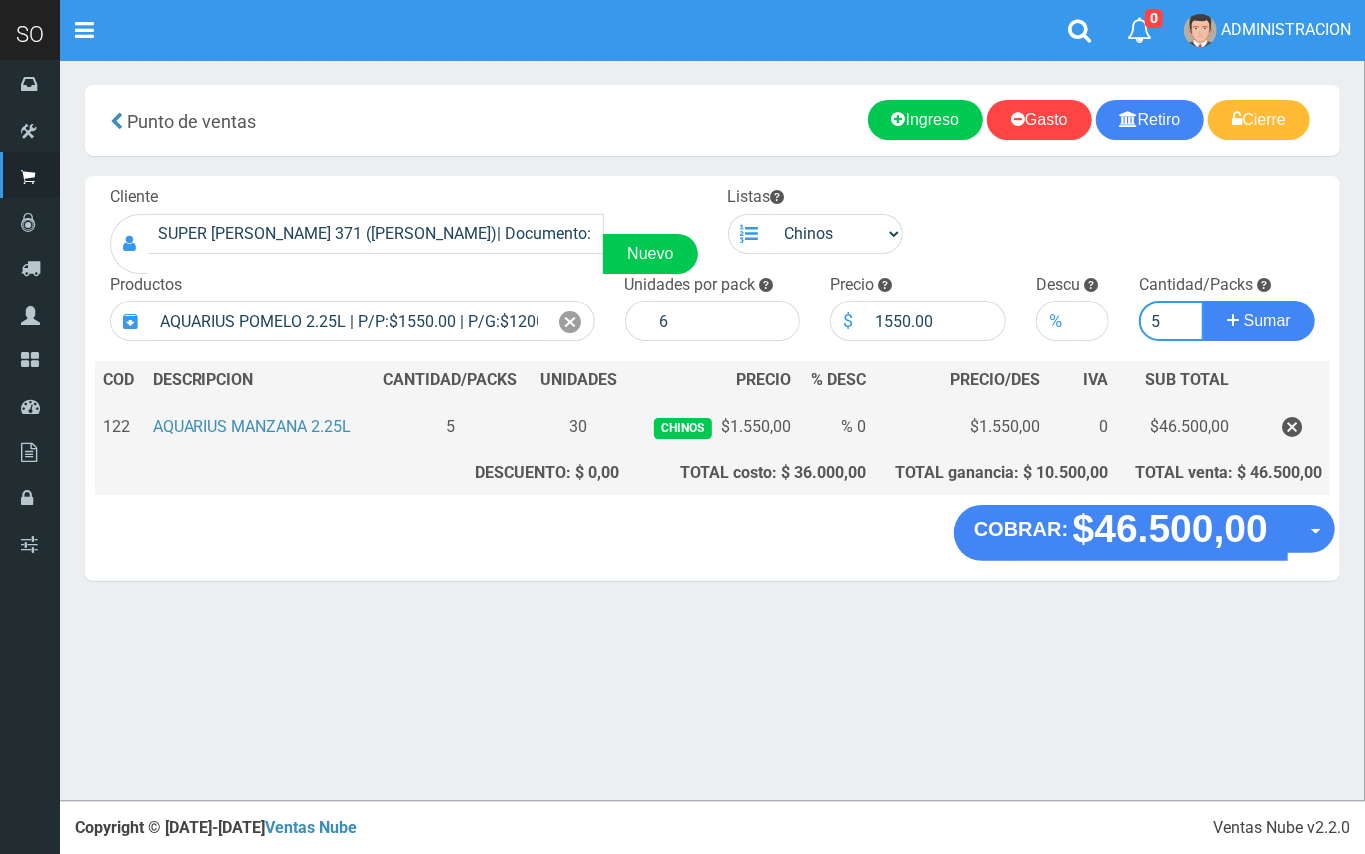 type on "5" 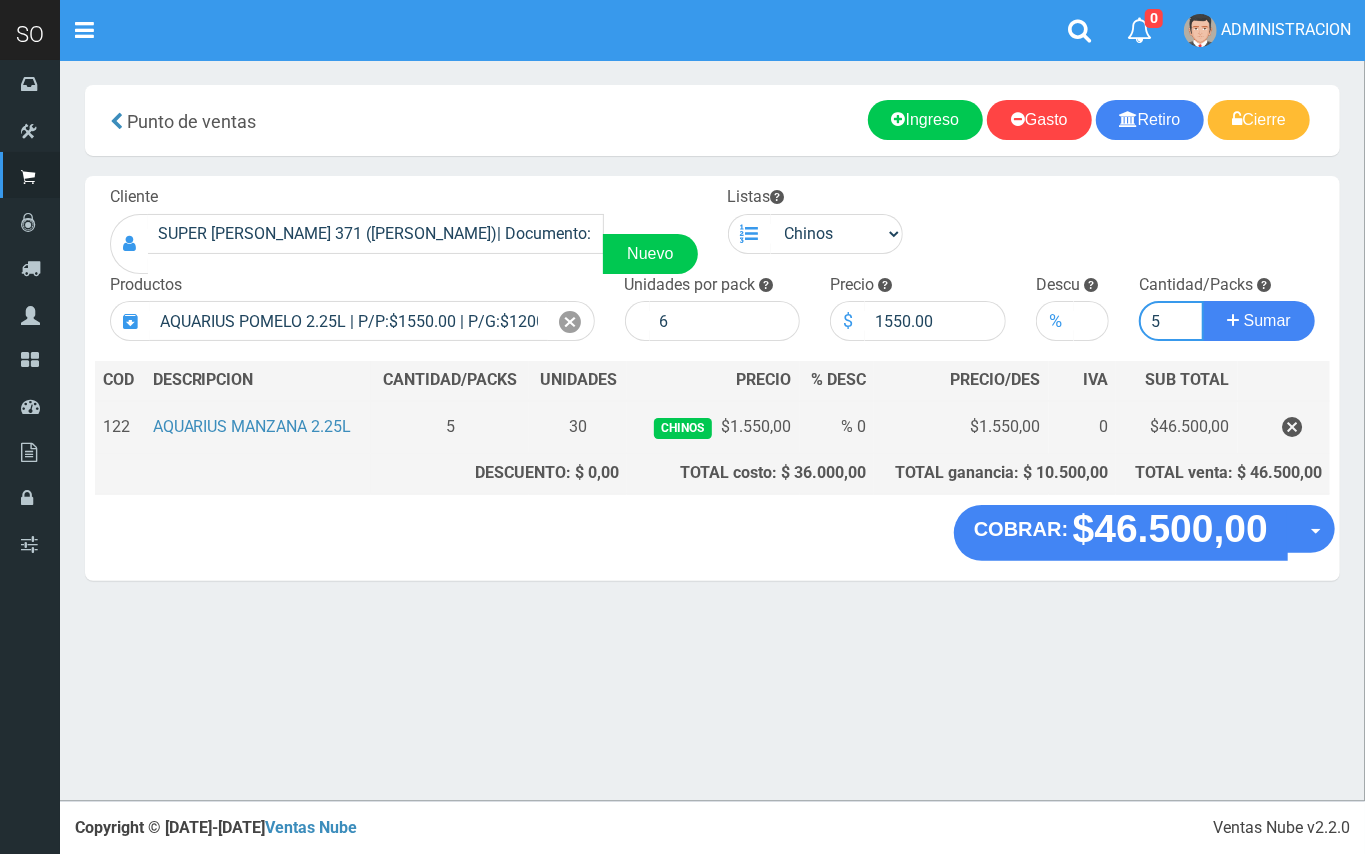 click on "Sumar" at bounding box center (1259, 321) 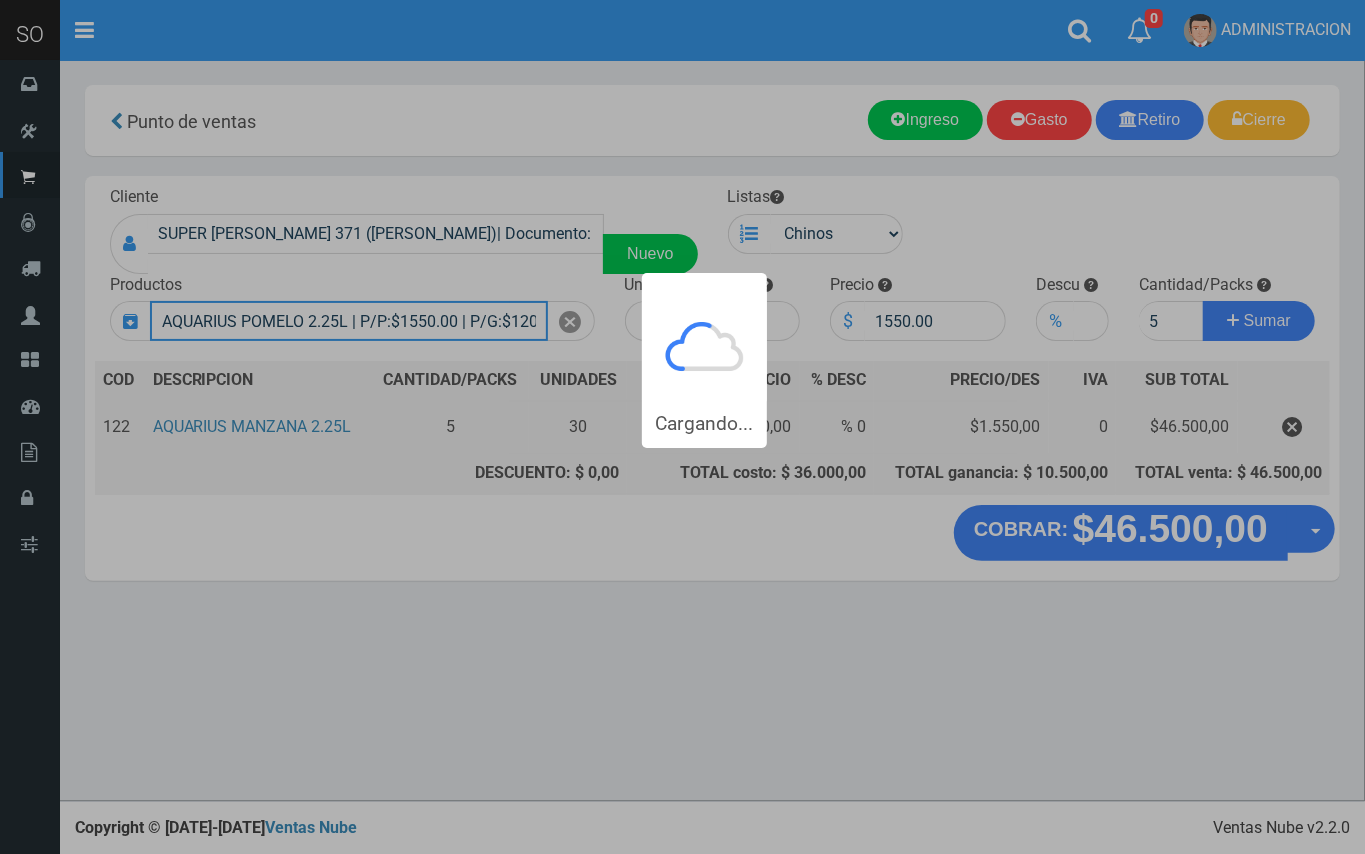 type 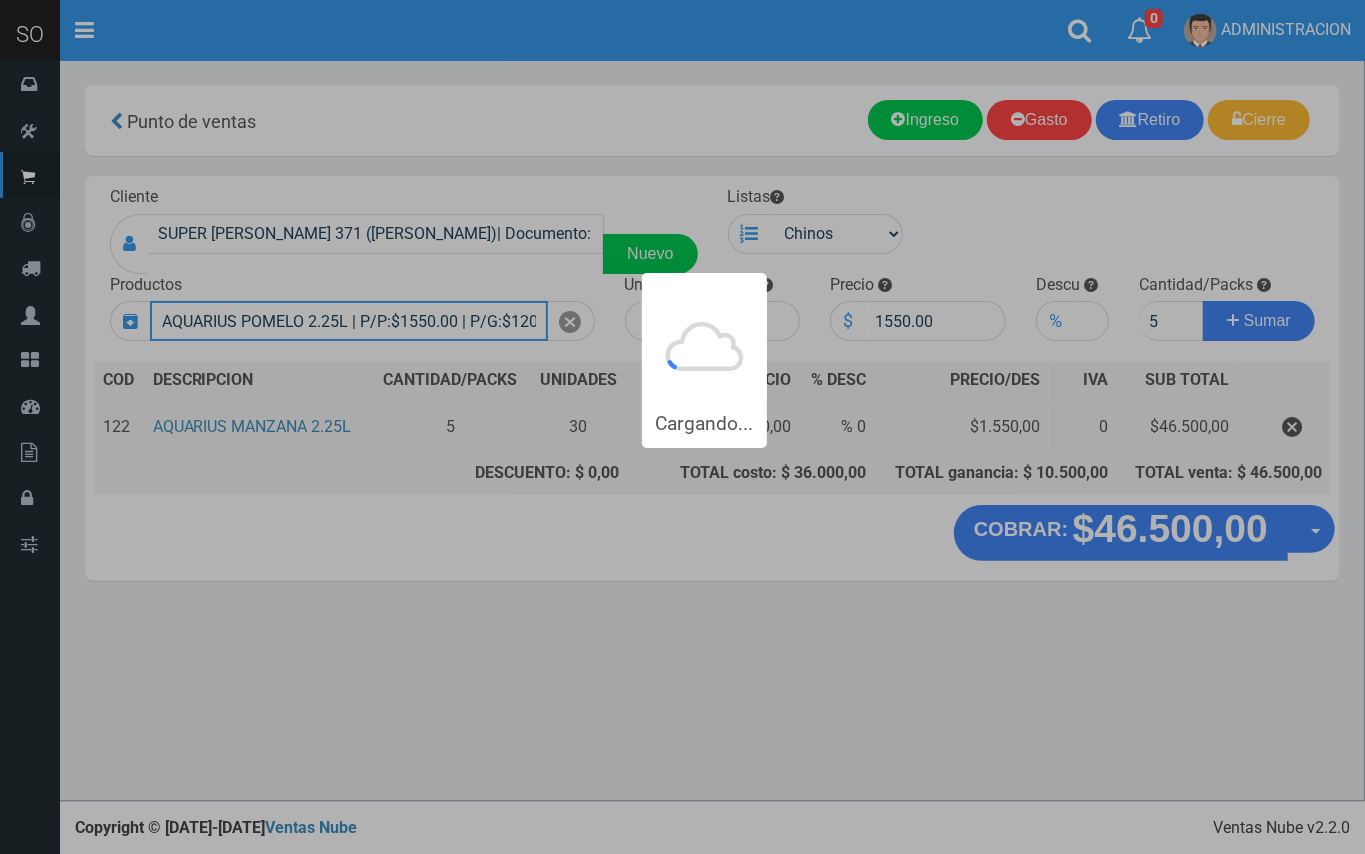 type 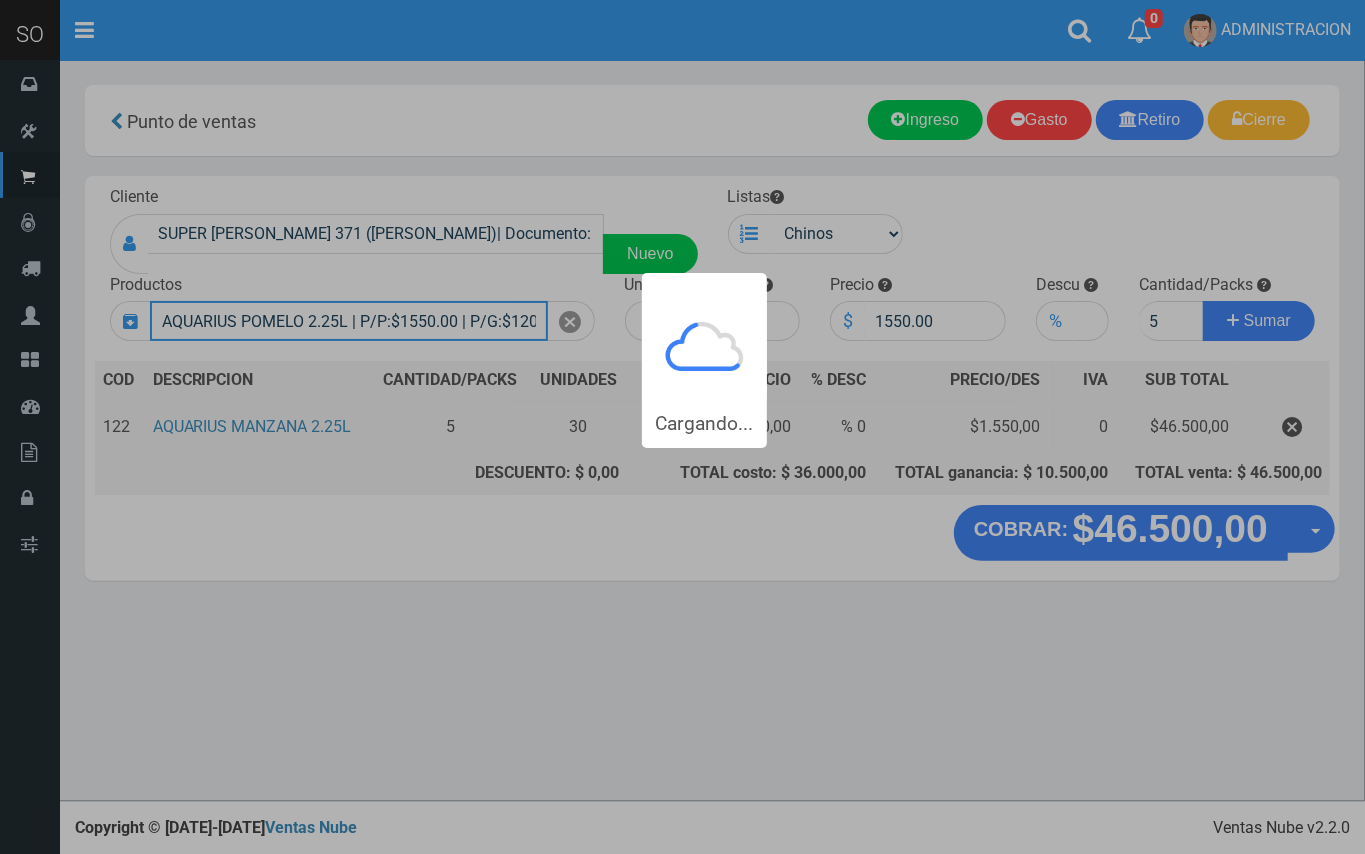 type 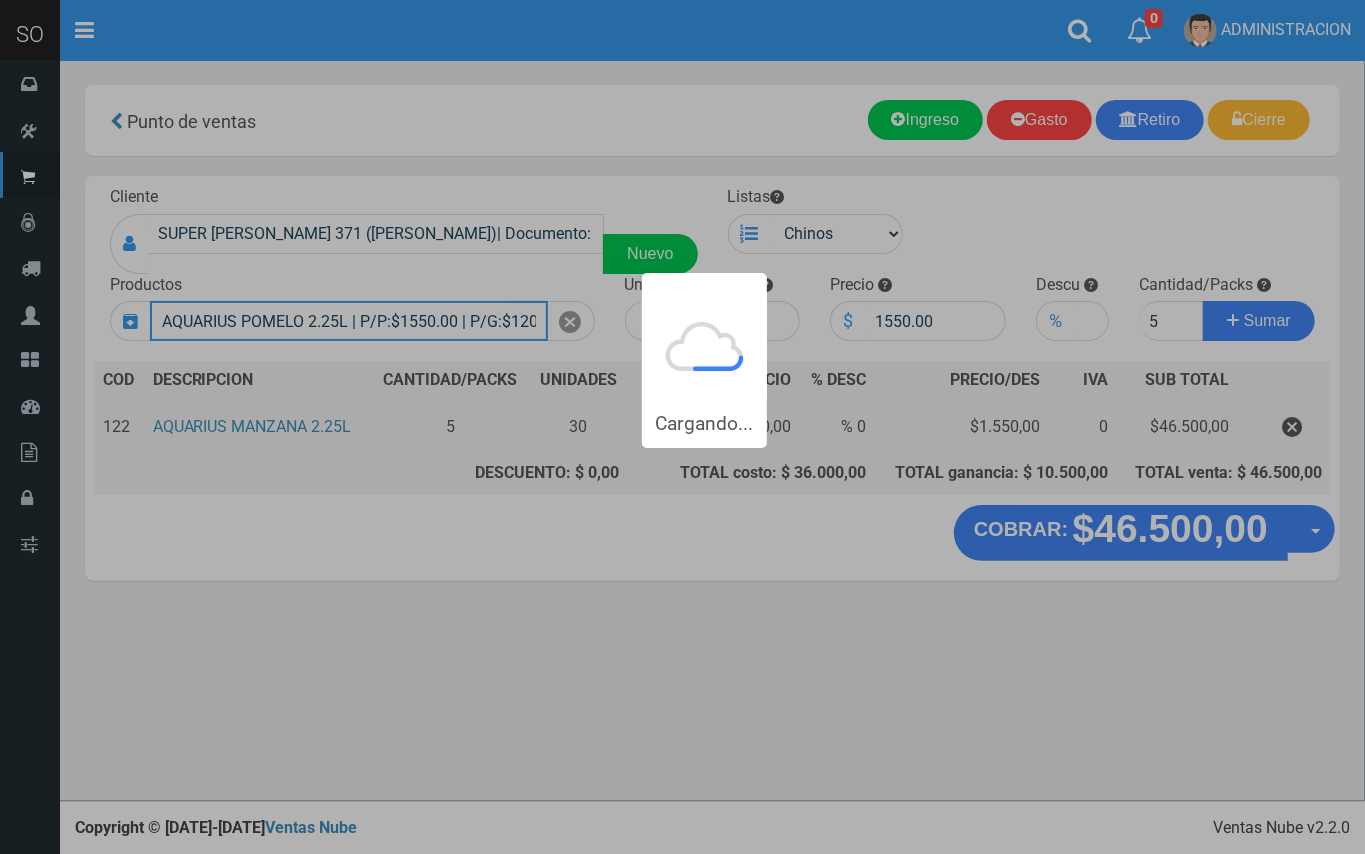 type 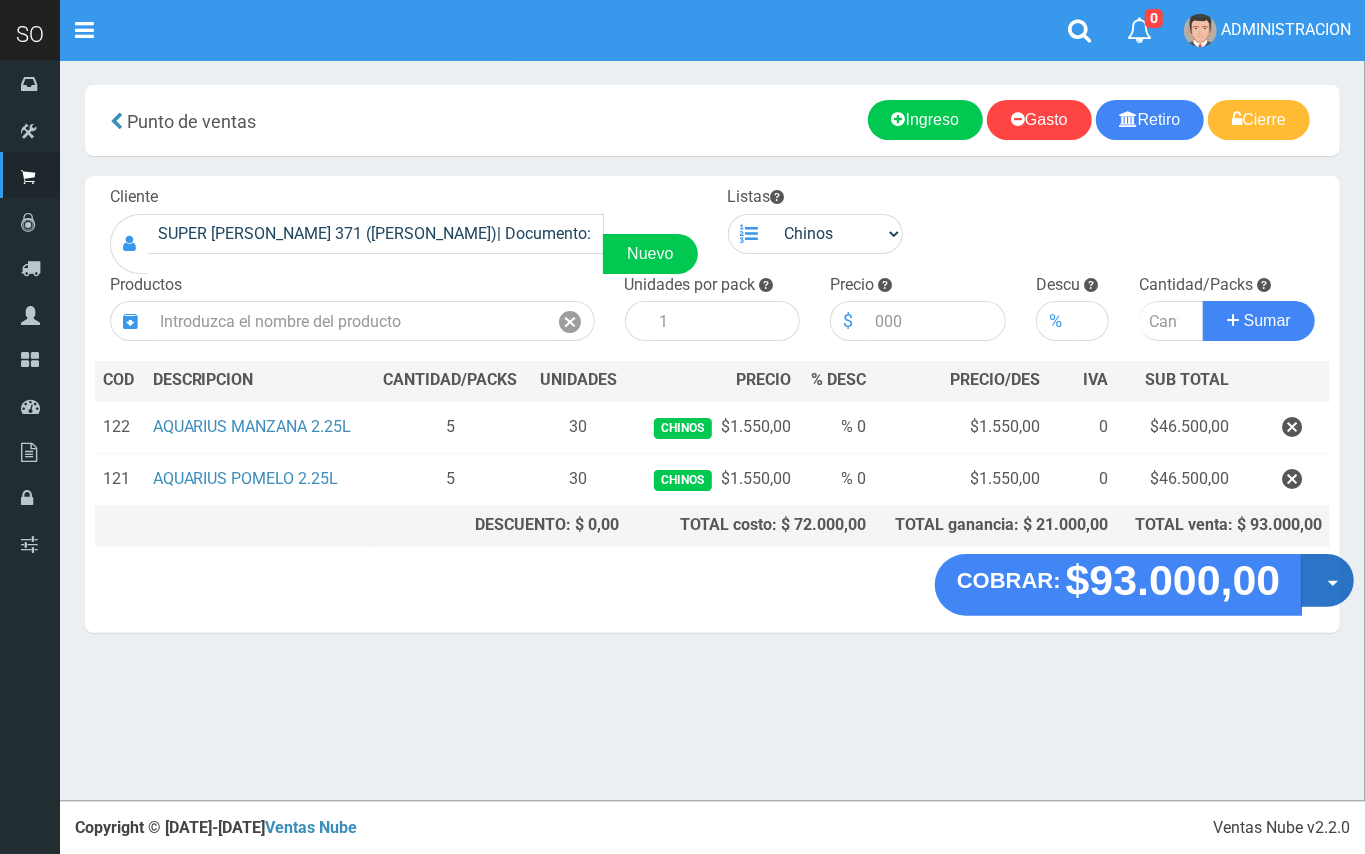 drag, startPoint x: 1326, startPoint y: 582, endPoint x: 1317, endPoint y: 624, distance: 42.953465 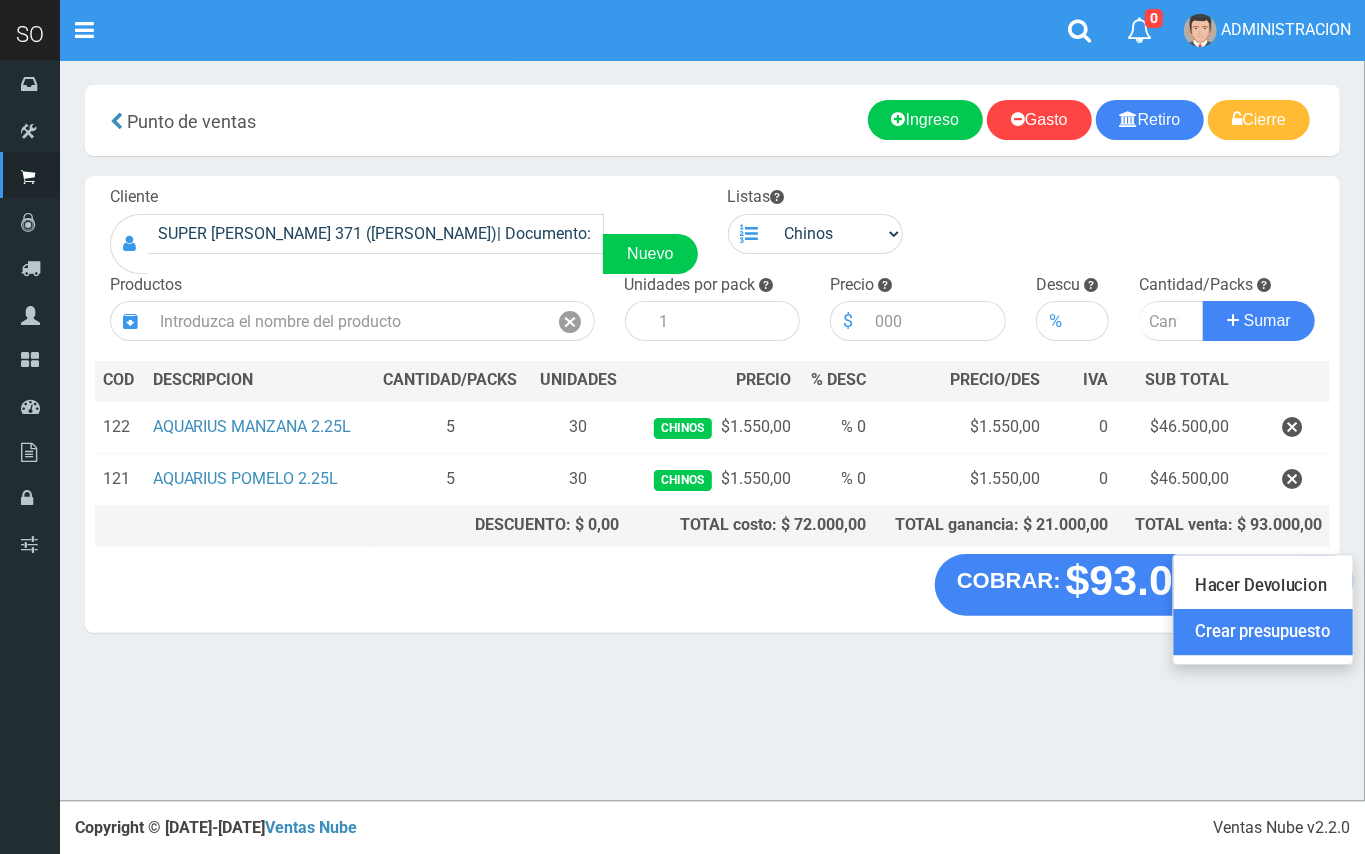 click on "Crear presupuesto" at bounding box center (1263, 633) 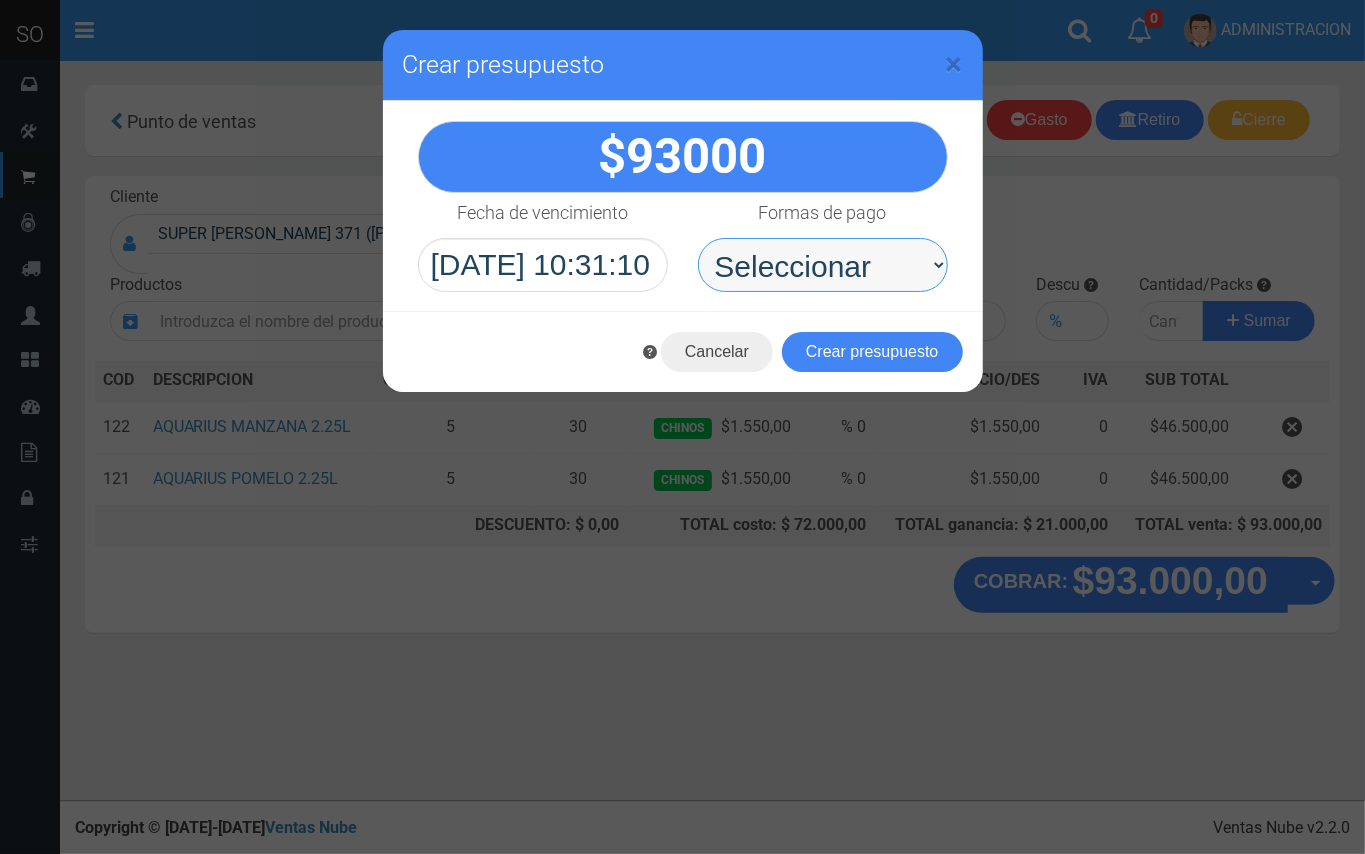 drag, startPoint x: 942, startPoint y: 294, endPoint x: 834, endPoint y: 242, distance: 119.86659 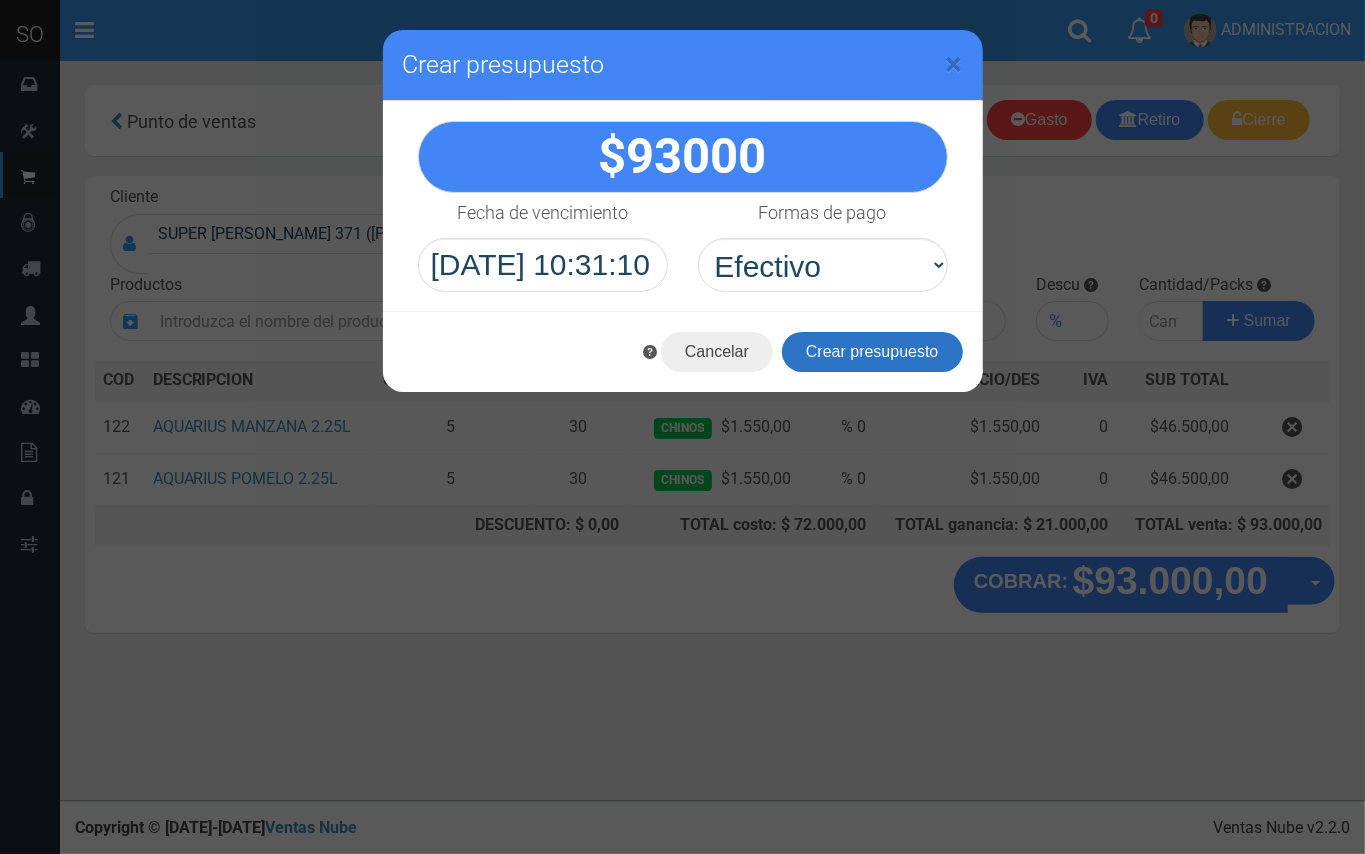 click on "Crear presupuesto" at bounding box center (872, 352) 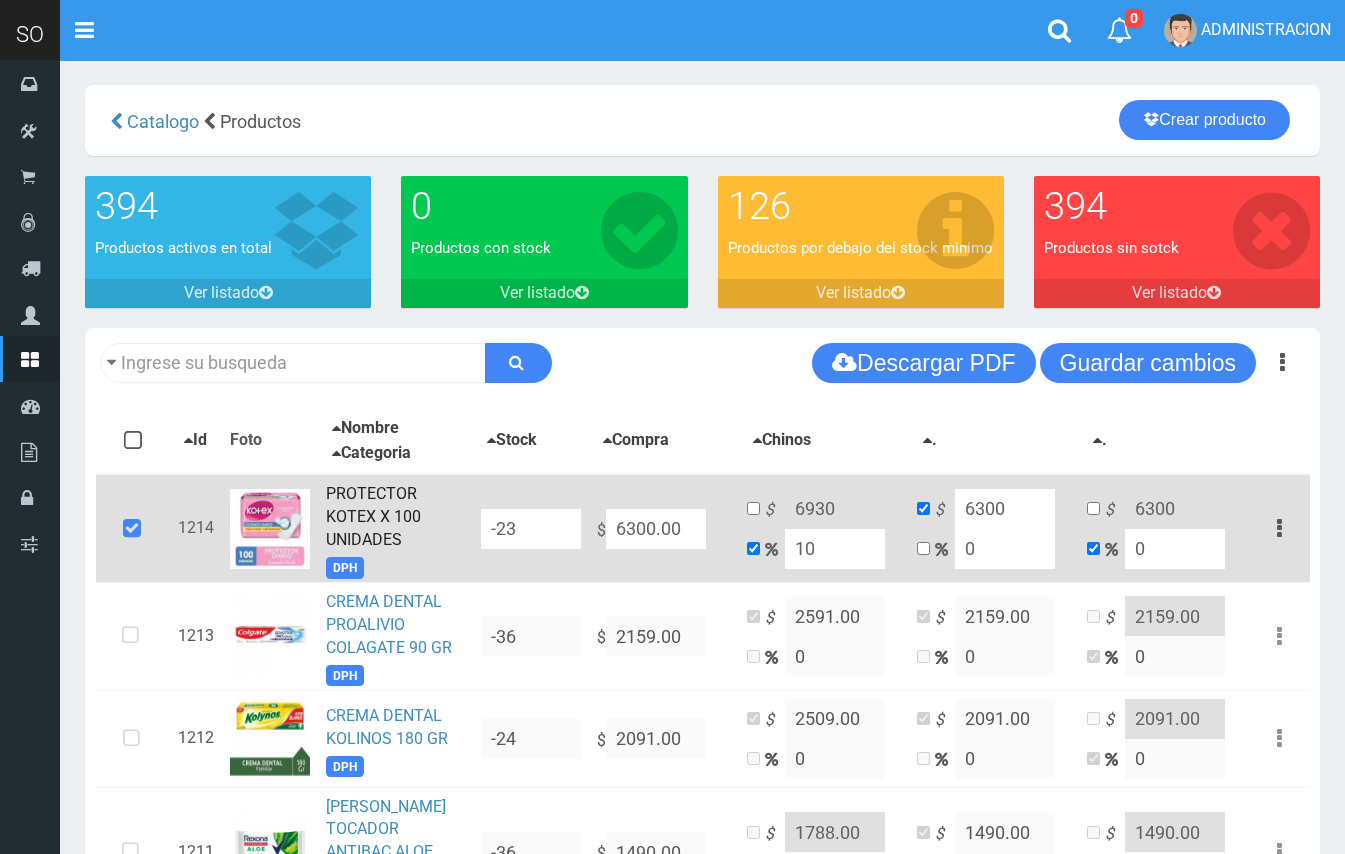 scroll, scrollTop: 0, scrollLeft: 0, axis: both 